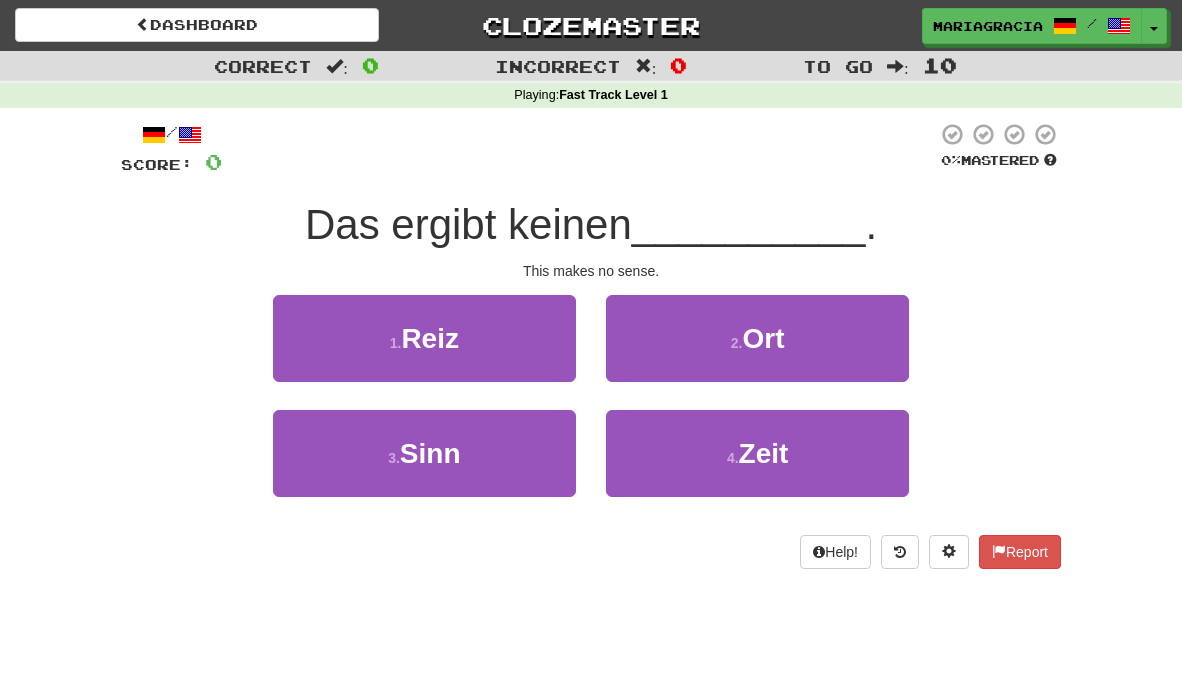 scroll, scrollTop: 0, scrollLeft: 0, axis: both 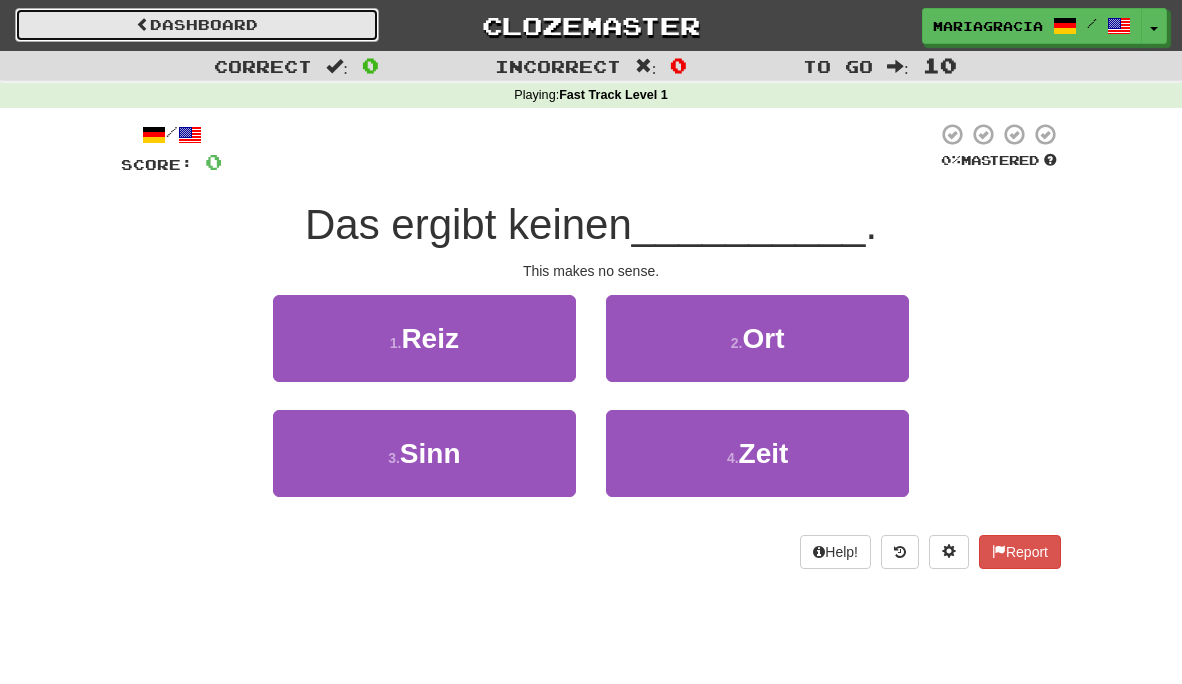 click on "Dashboard" at bounding box center [197, 25] 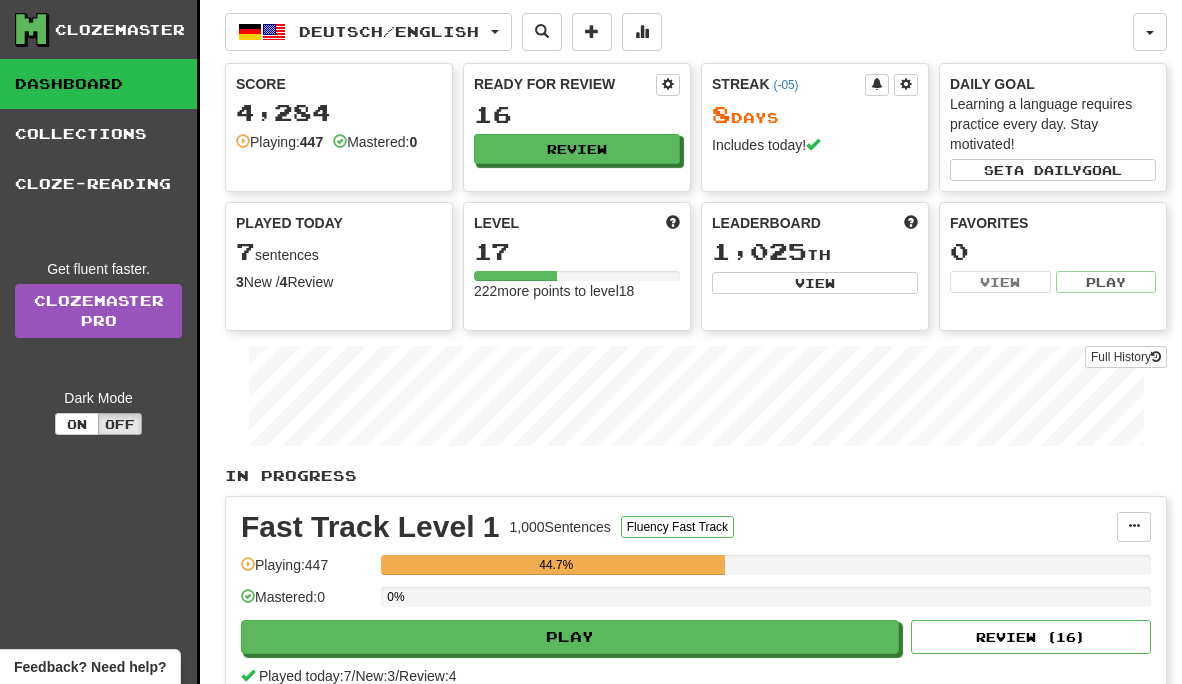 scroll, scrollTop: 0, scrollLeft: 0, axis: both 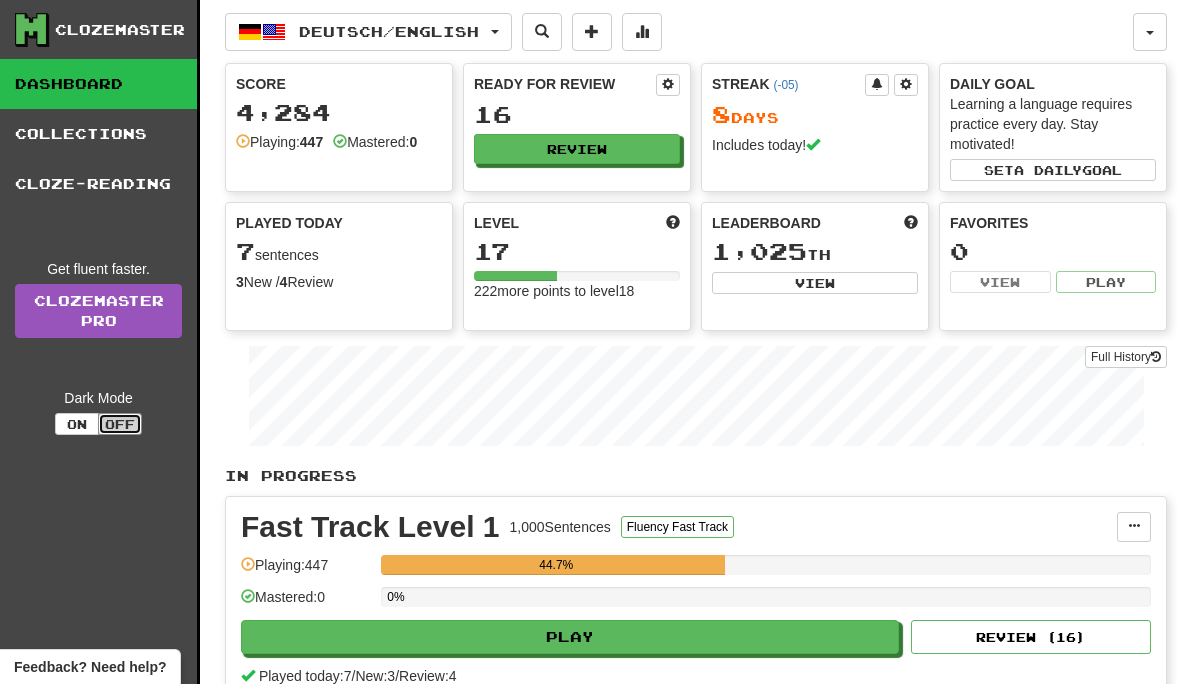 click on "Off" at bounding box center (120, 424) 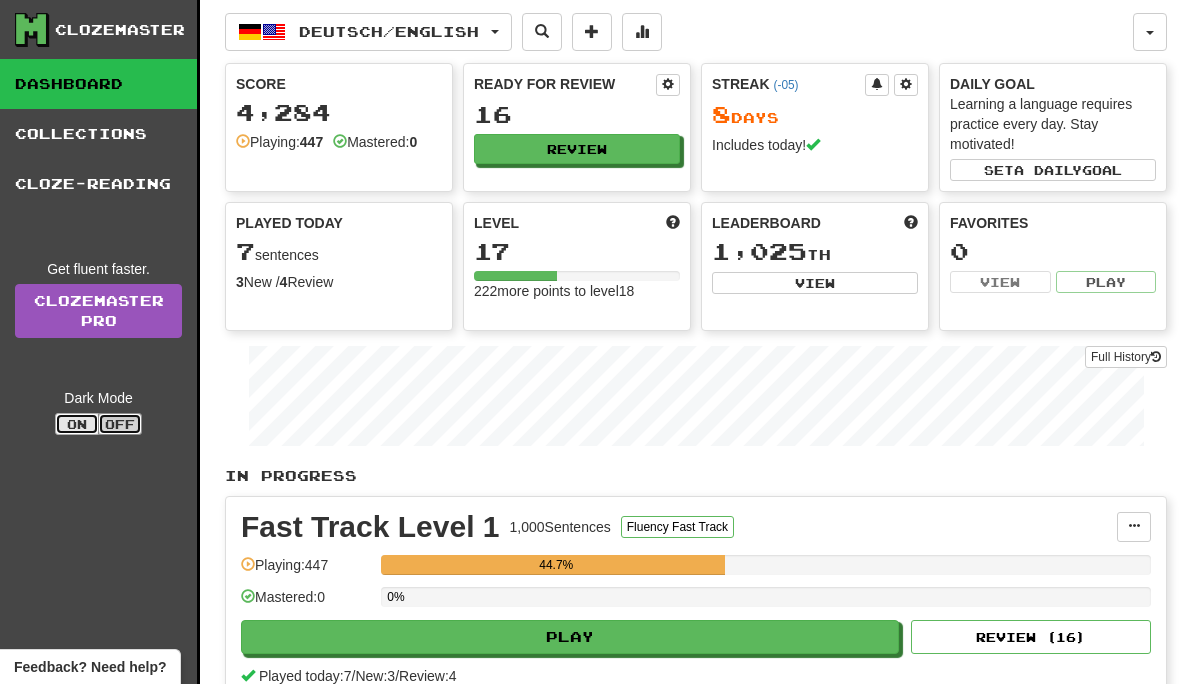 click on "On" at bounding box center (77, 424) 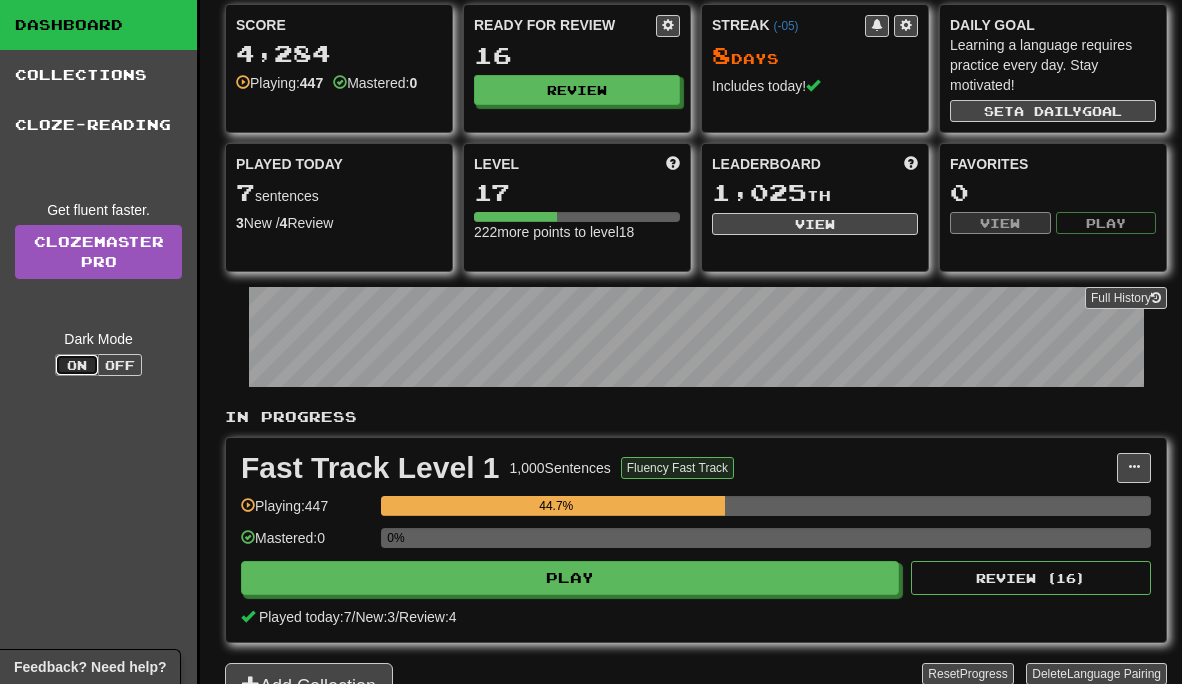 scroll, scrollTop: 63, scrollLeft: 0, axis: vertical 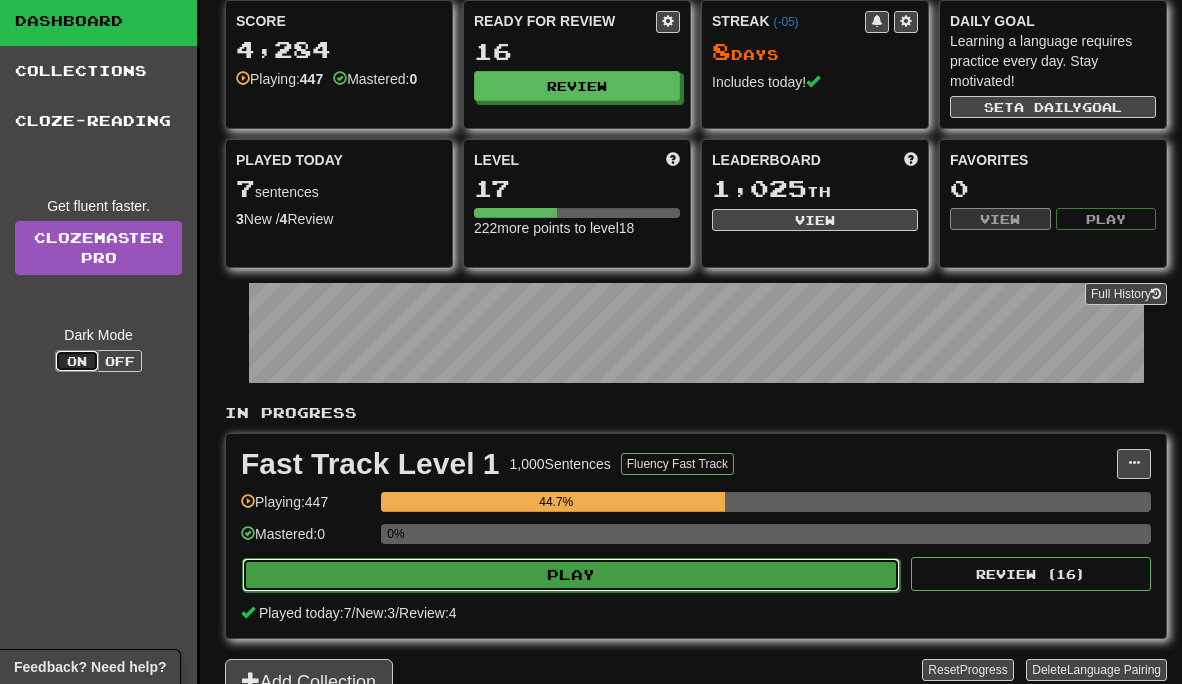click on "Play" at bounding box center (571, 575) 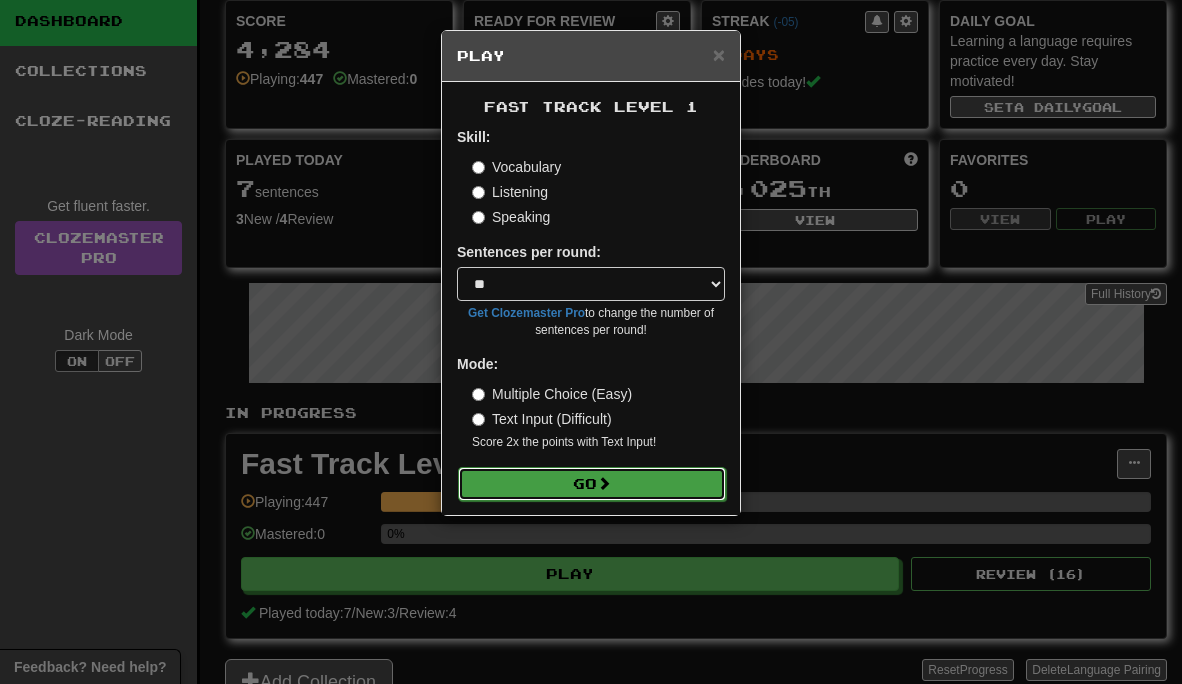 click on "Go" at bounding box center [592, 484] 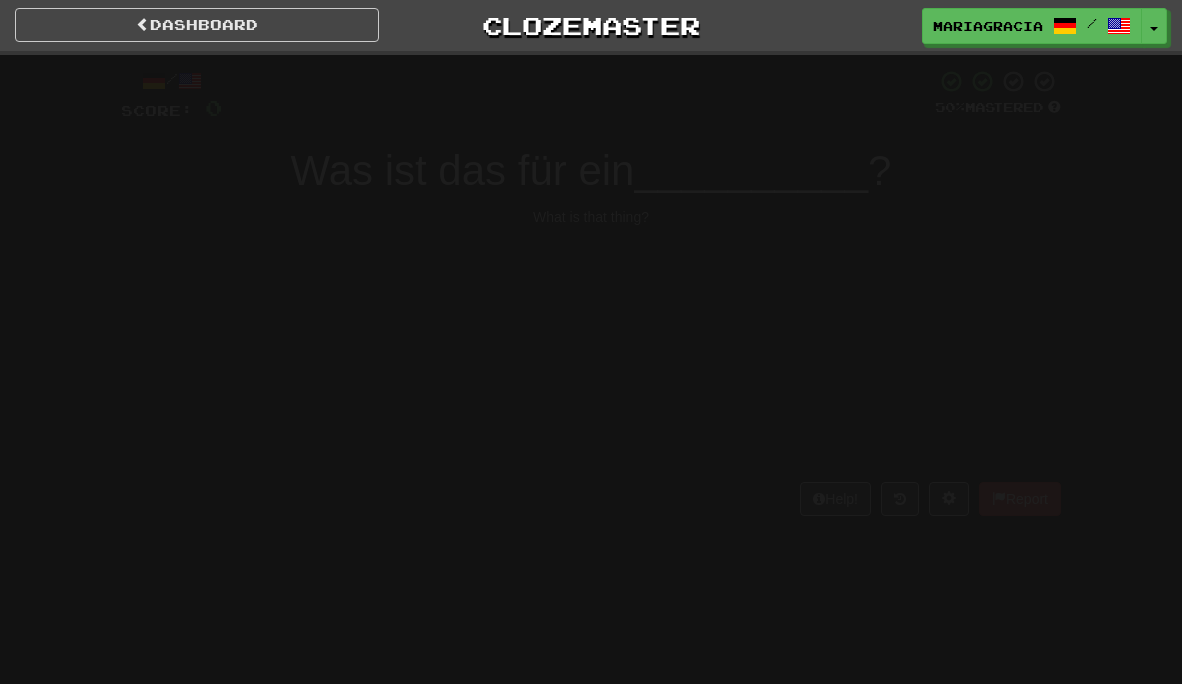 scroll, scrollTop: 0, scrollLeft: 0, axis: both 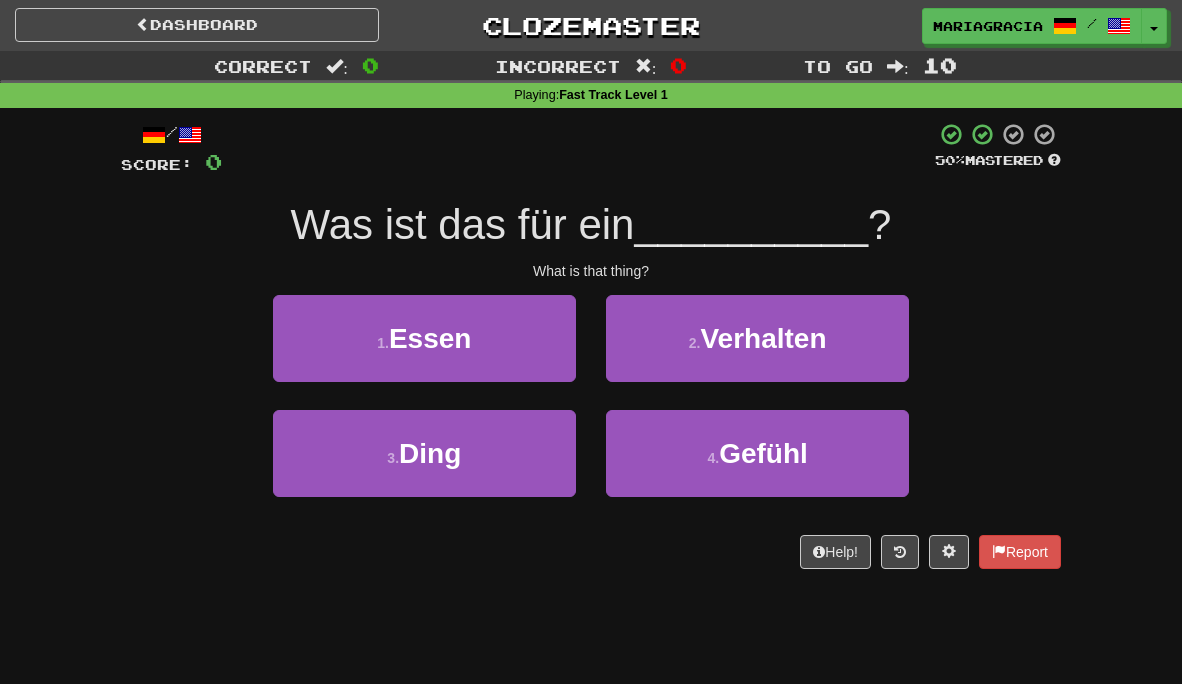 click on "What is that thing?" at bounding box center [591, 271] 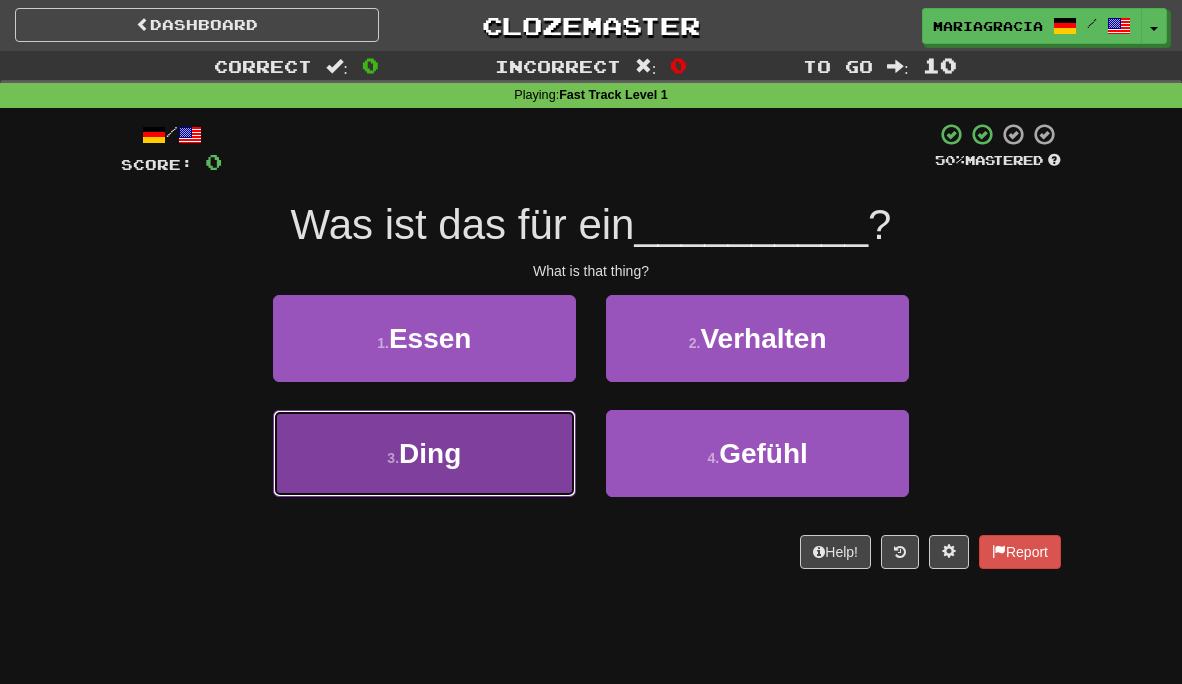 click on "3 .  Ding" at bounding box center (424, 453) 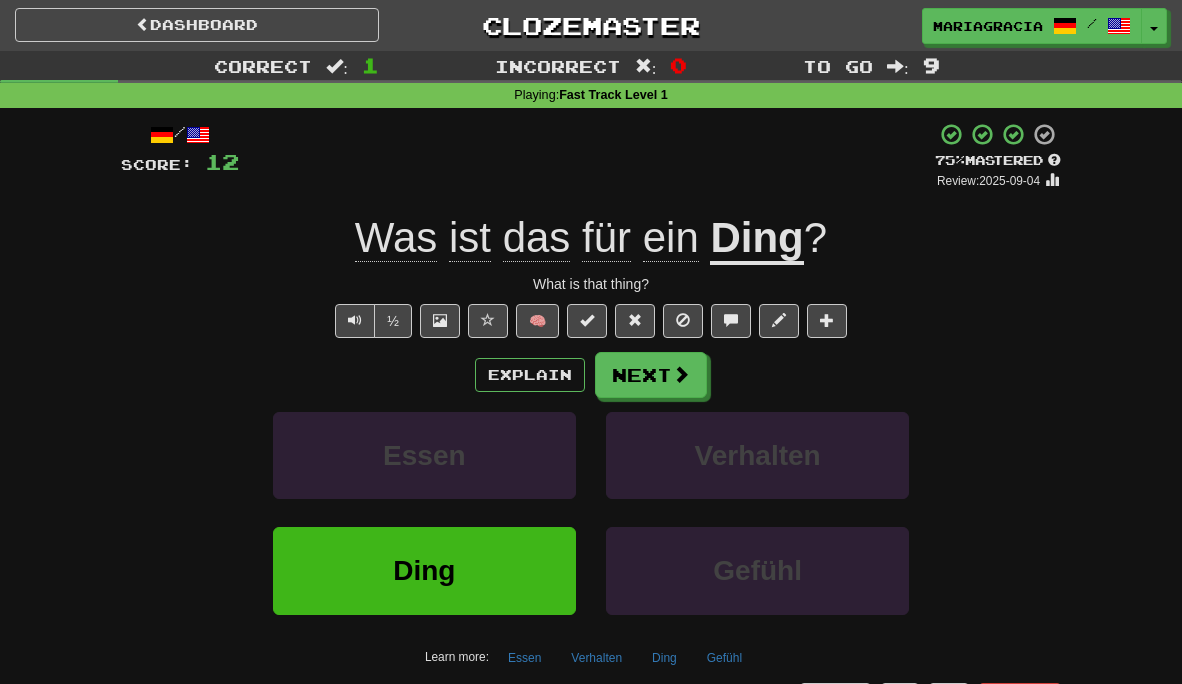 click on "+ 12" at bounding box center [587, 156] 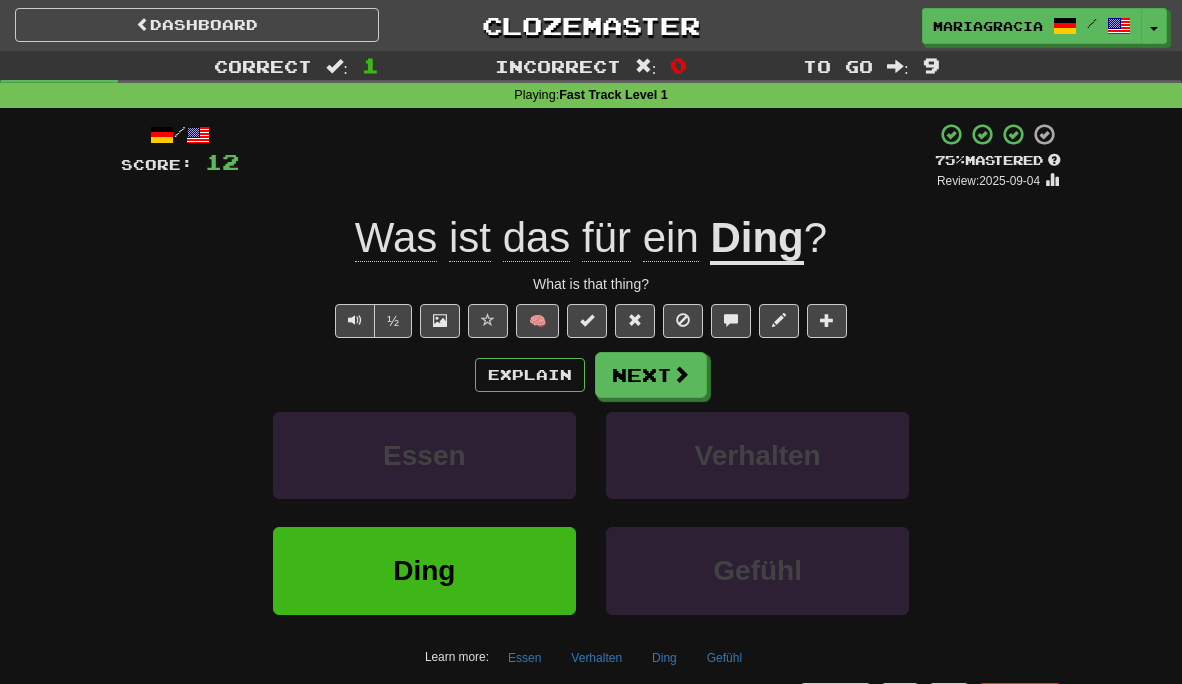 click on "+ 12" at bounding box center (587, 156) 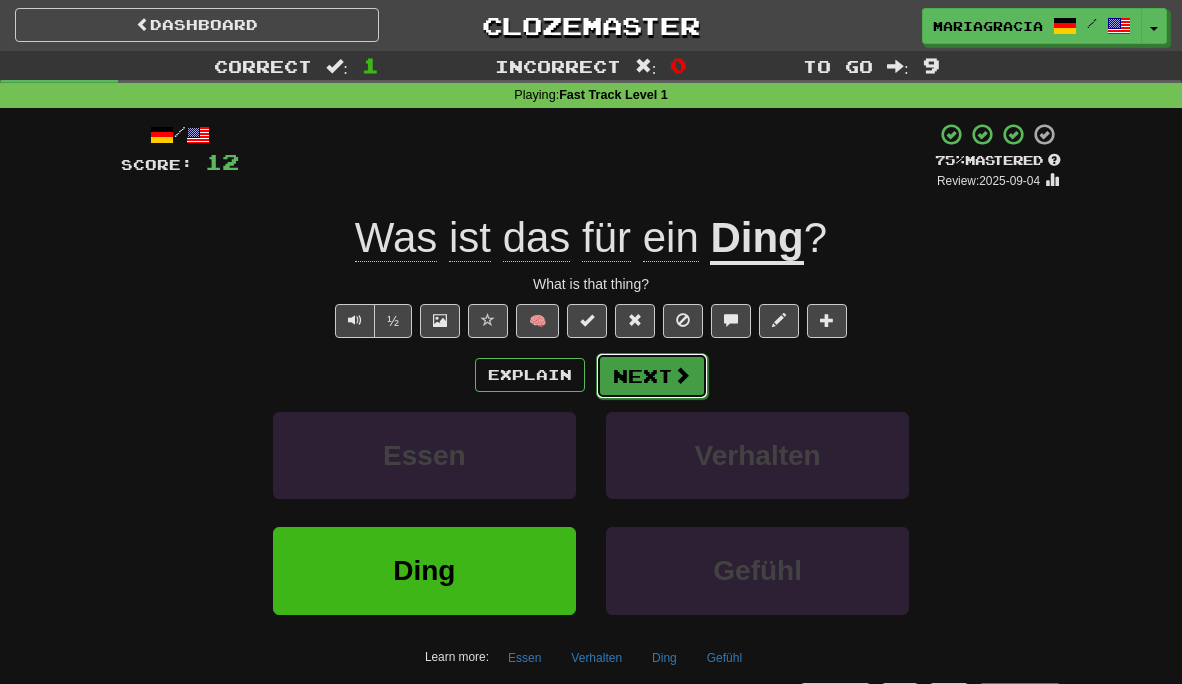 click on "Next" at bounding box center (652, 376) 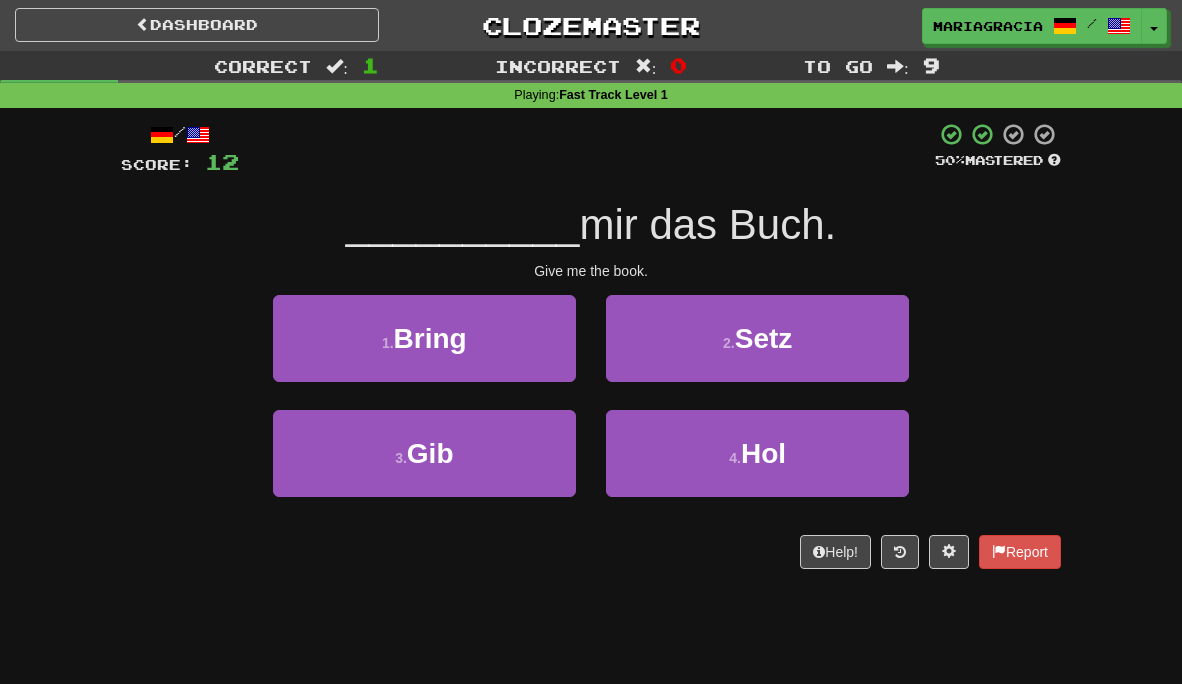 click at bounding box center (587, 149) 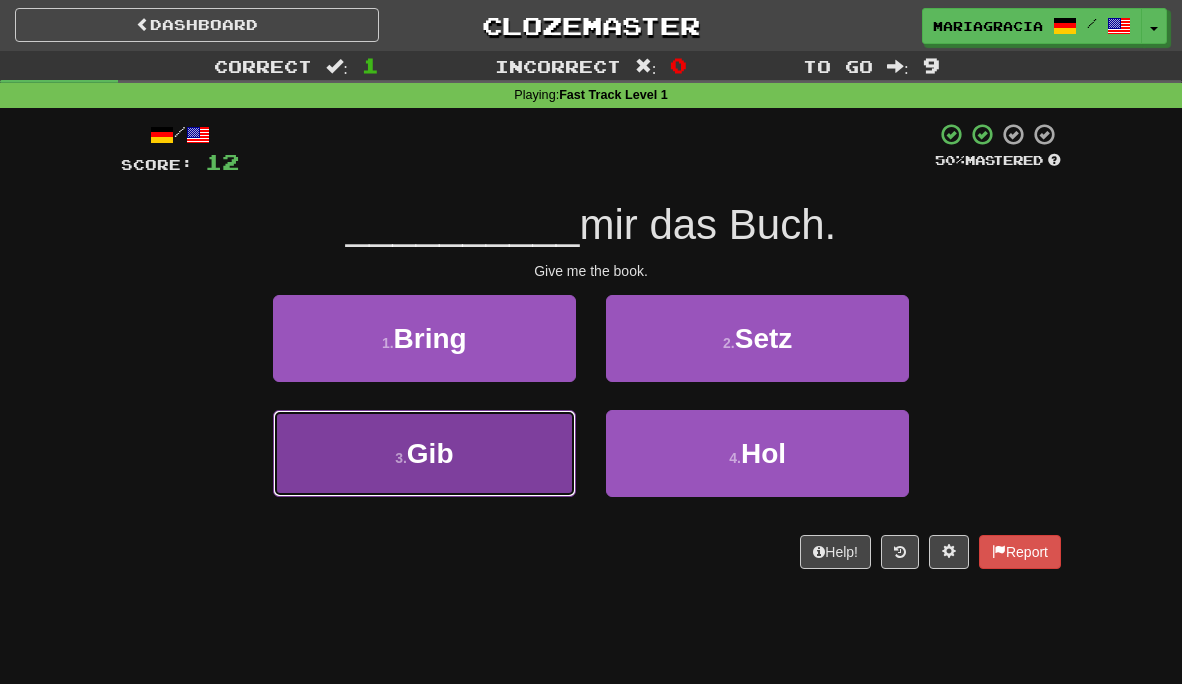 click on "3 .  Gib" at bounding box center [424, 453] 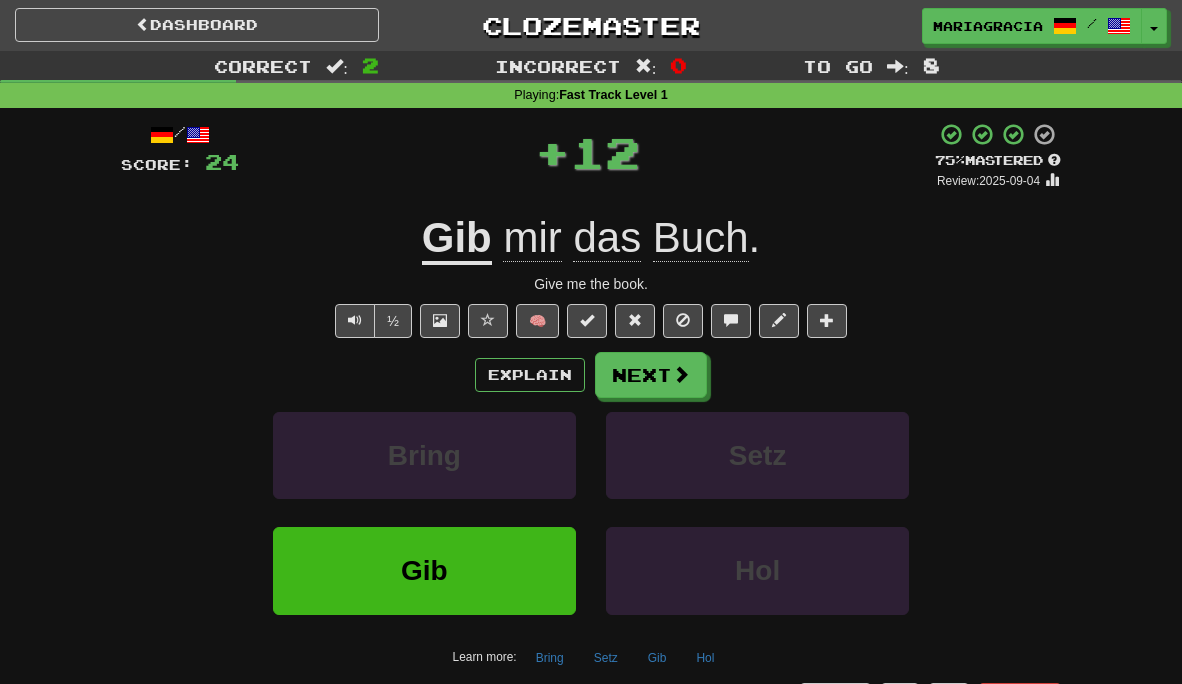 click on "/  Score:   24 + 12 75 %  Mastered Review:  2025-09-04 Gib   mir   das   Buch . Give me the book. ½ 🧠 Explain Next Bring Setz Gib Hol Learn more: Bring Setz Gib Hol  Help!  Report" at bounding box center (591, 419) 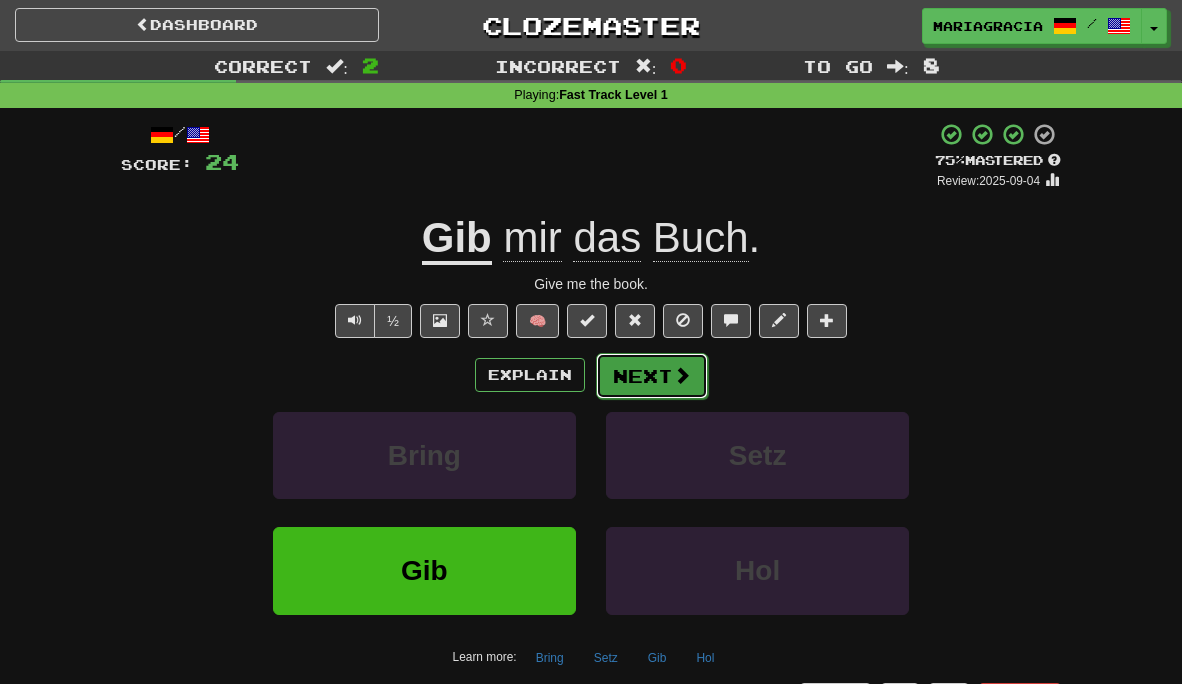 click on "Next" at bounding box center (652, 376) 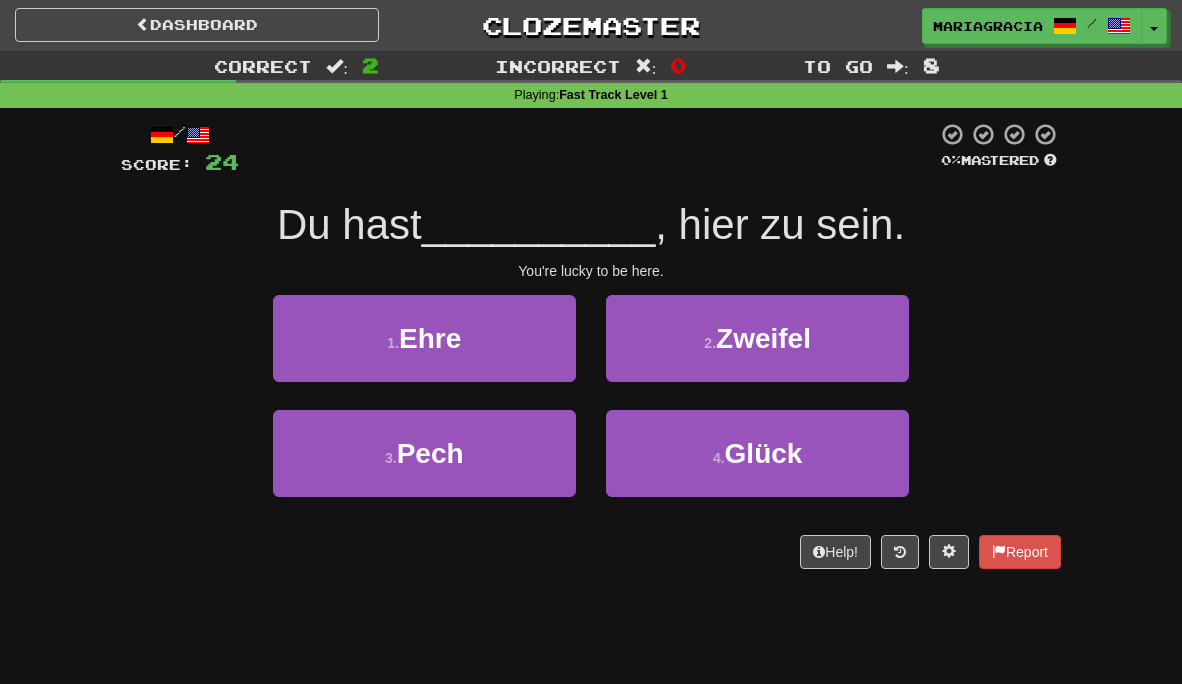 click on "Du hast  __________ , hier zu sein." at bounding box center (591, 225) 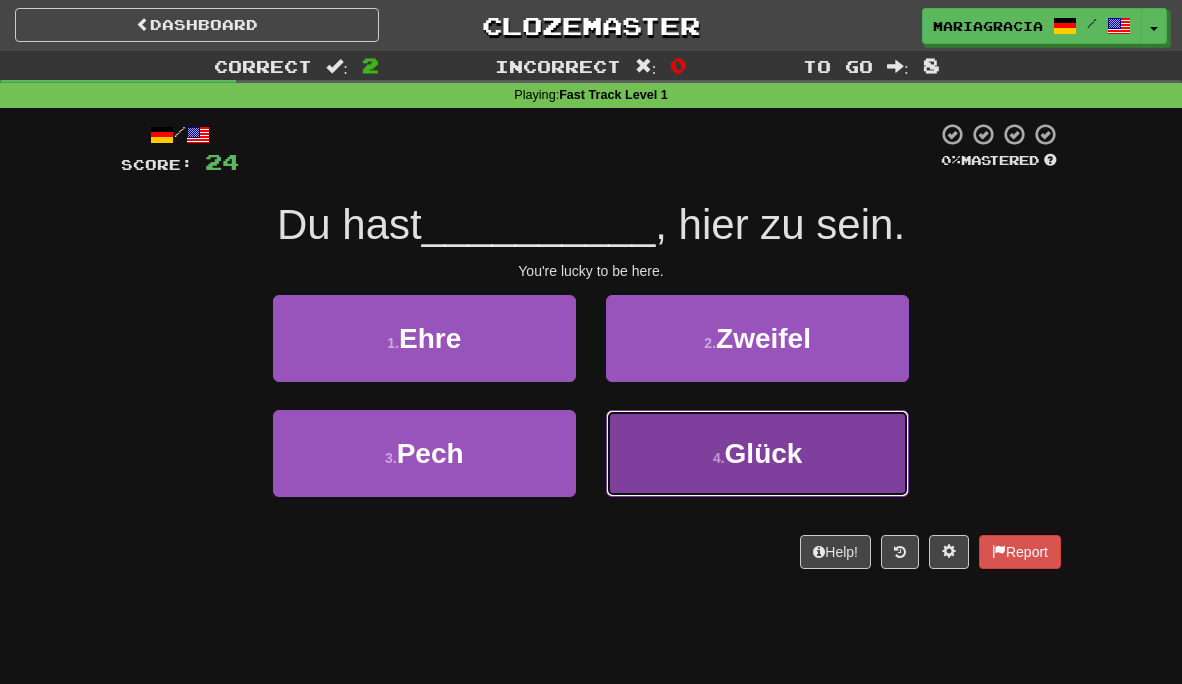 click on "4 .  Glück" at bounding box center (757, 453) 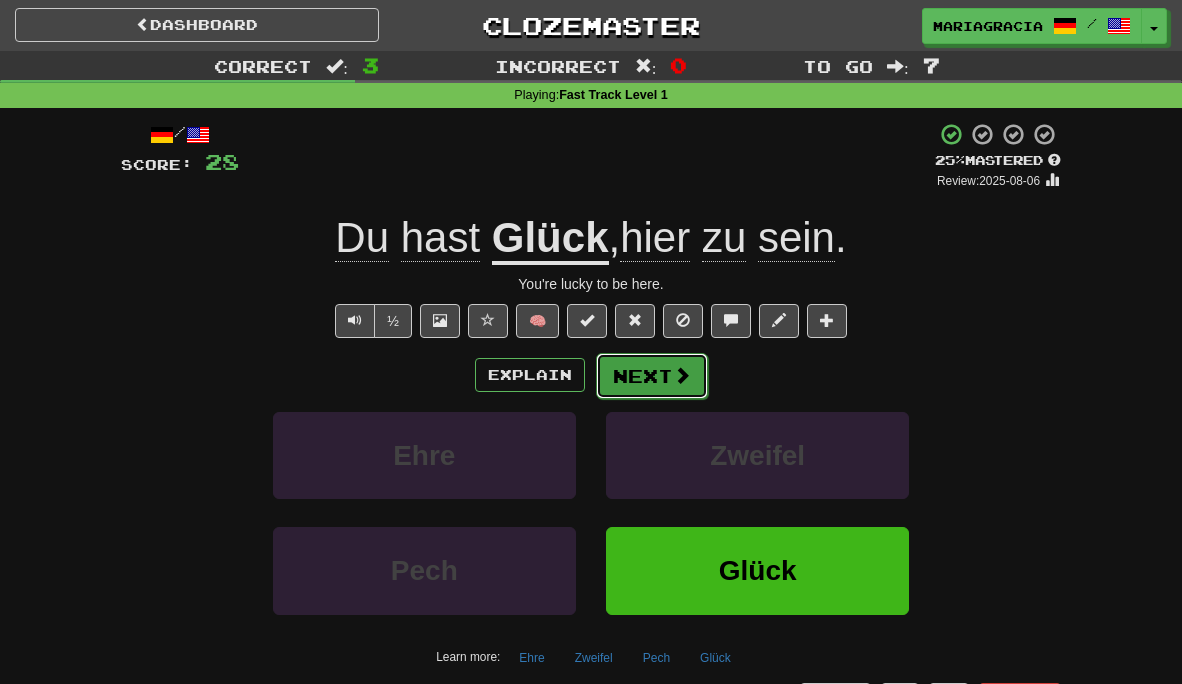 click on "Next" at bounding box center (652, 376) 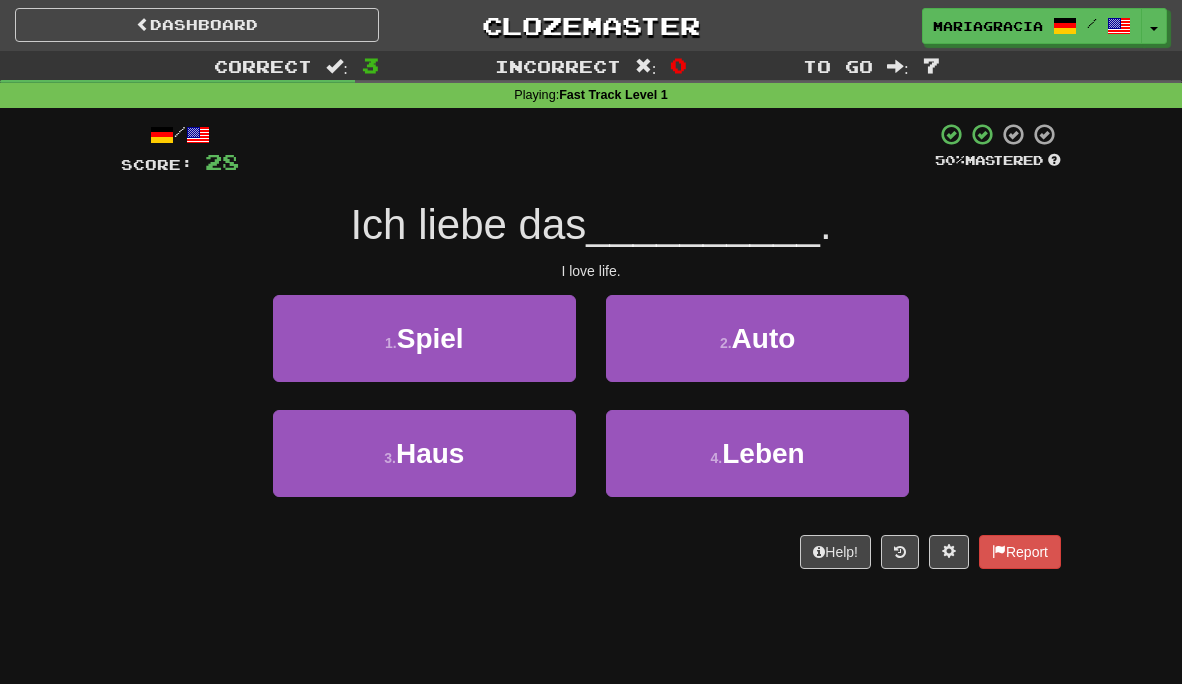 click on "__________" at bounding box center [703, 224] 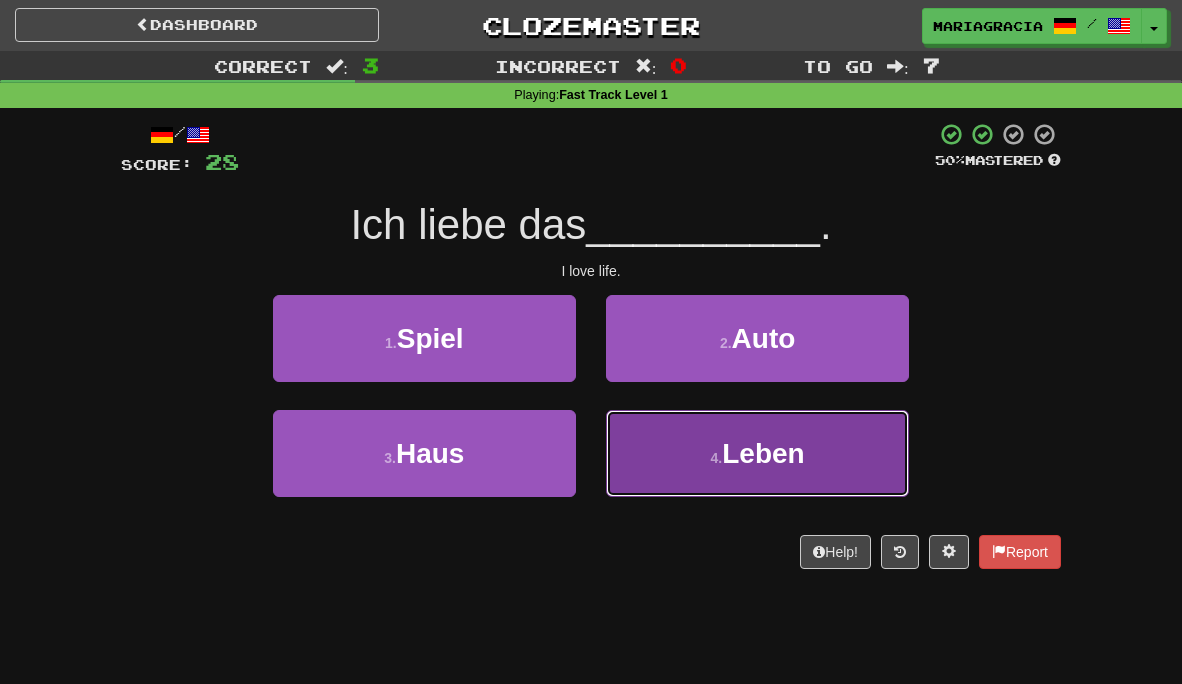 click on "4 .  Leben" at bounding box center (757, 453) 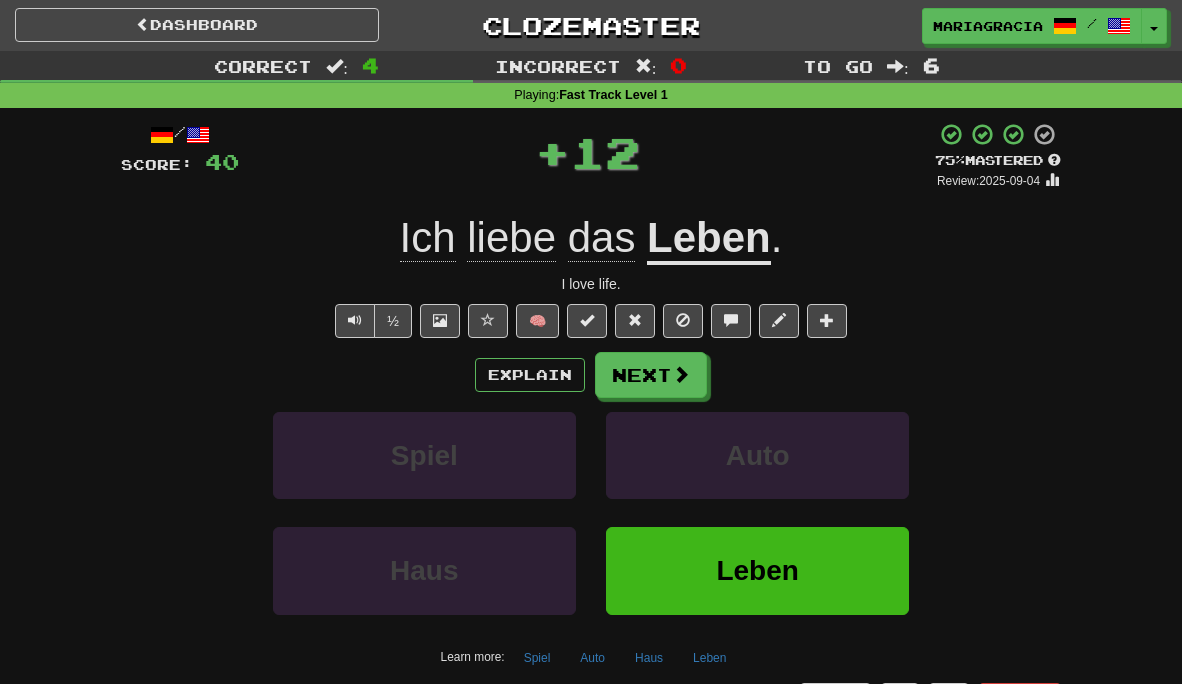 click on "Explain Next" at bounding box center (591, 375) 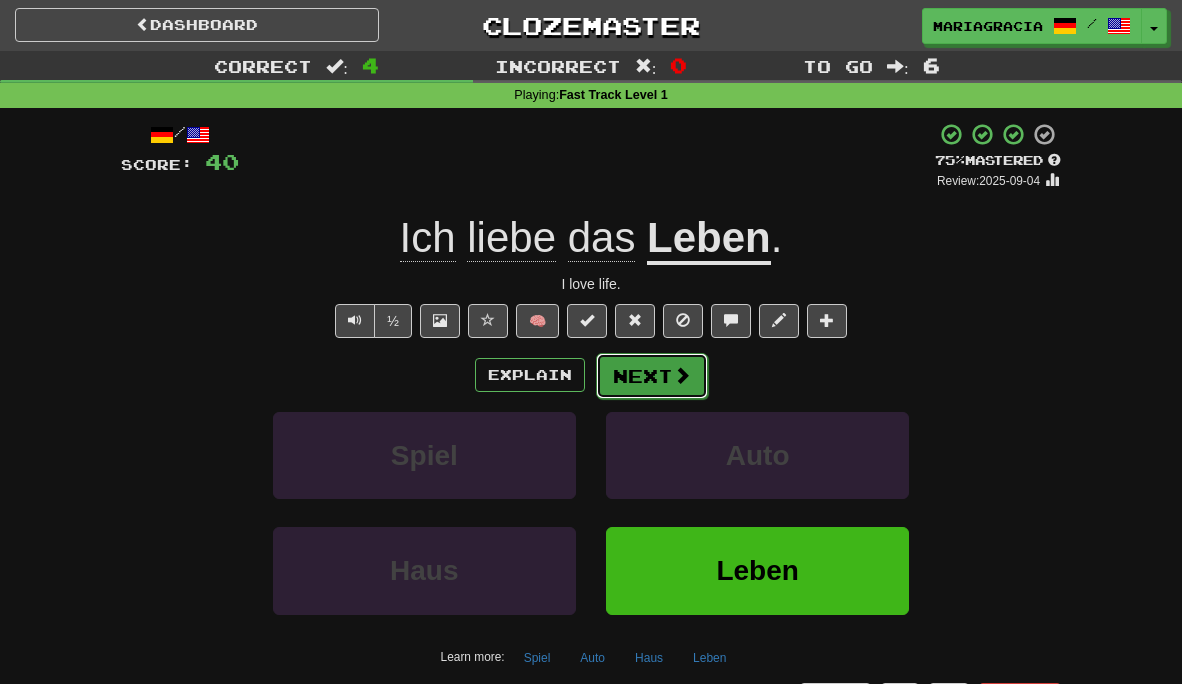 click on "Next" at bounding box center [652, 376] 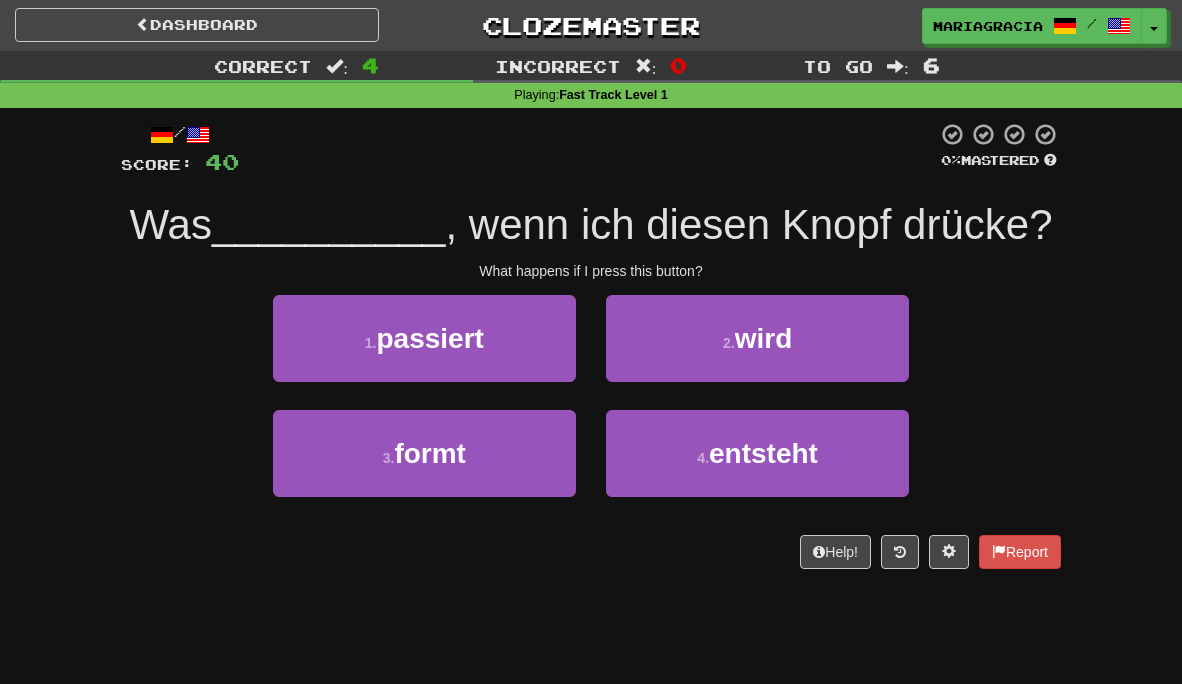 click on "/  Score:   40 0 %  Mastered Was  __________ , wenn ich diesen Knopf drücke? What happens if I press this button? 1 .  passiert 2 .  wird 3 .  formt 4 .  entsteht  Help!  Report" at bounding box center [591, 345] 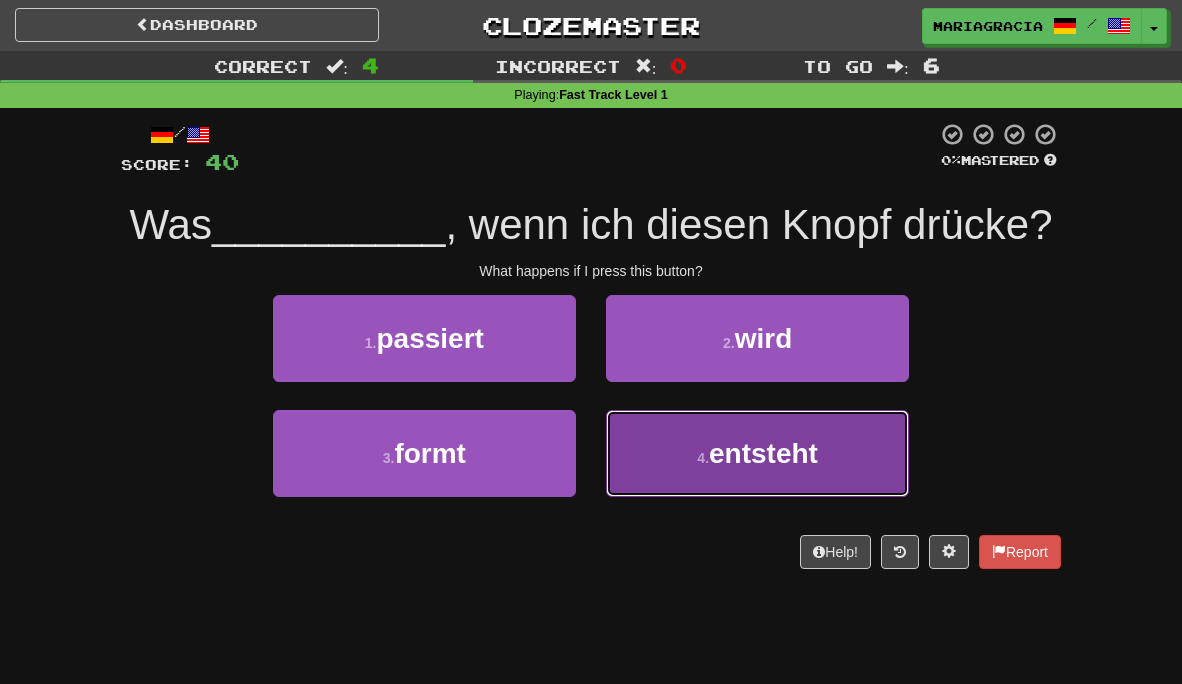 click on "entsteht" at bounding box center [763, 453] 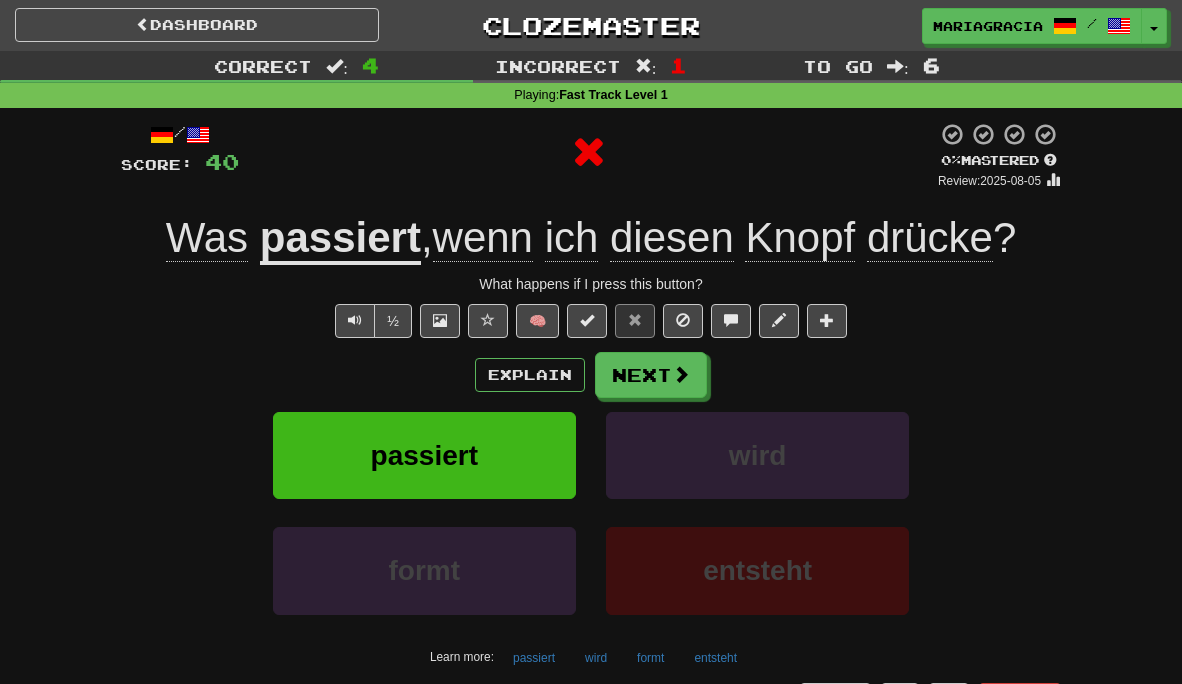 click on "/  Score:   40 0 %  Mastered Review:  2025-08-05 Was   passiert ,  wenn   ich   diesen   Knopf   drücke ? What happens if I press this button? ½ 🧠 Explain Next passiert wird formt entsteht Learn more: passiert wird formt entsteht  Help!  Report" at bounding box center [591, 419] 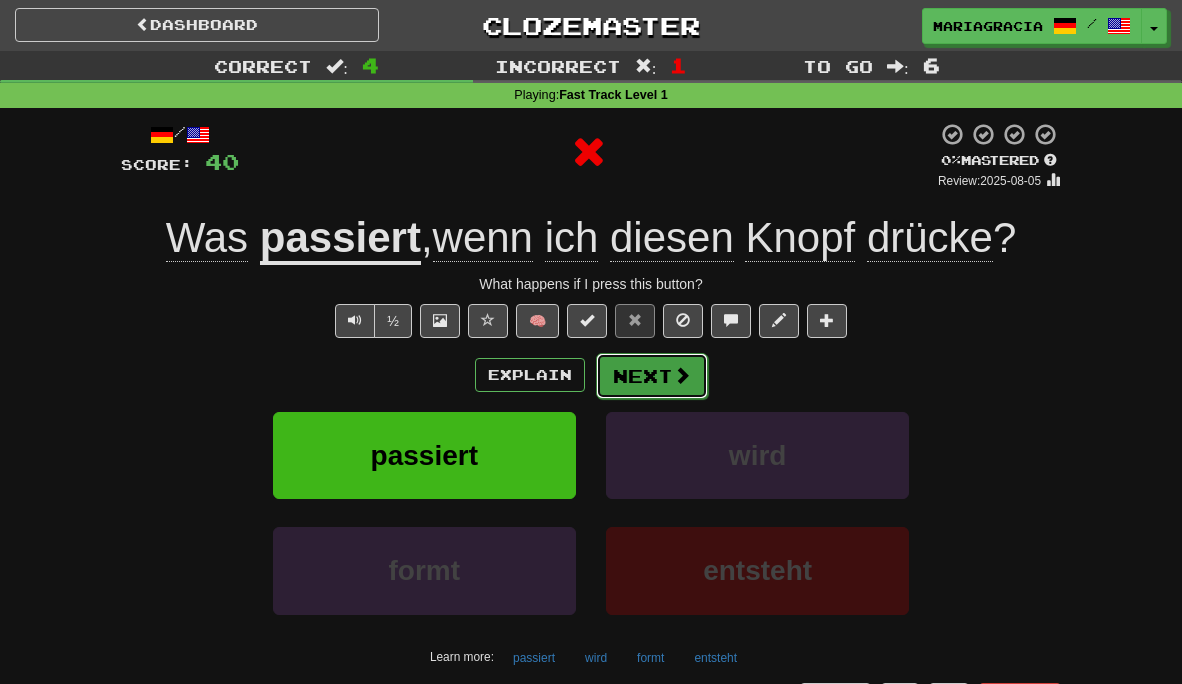 click on "Next" at bounding box center [652, 376] 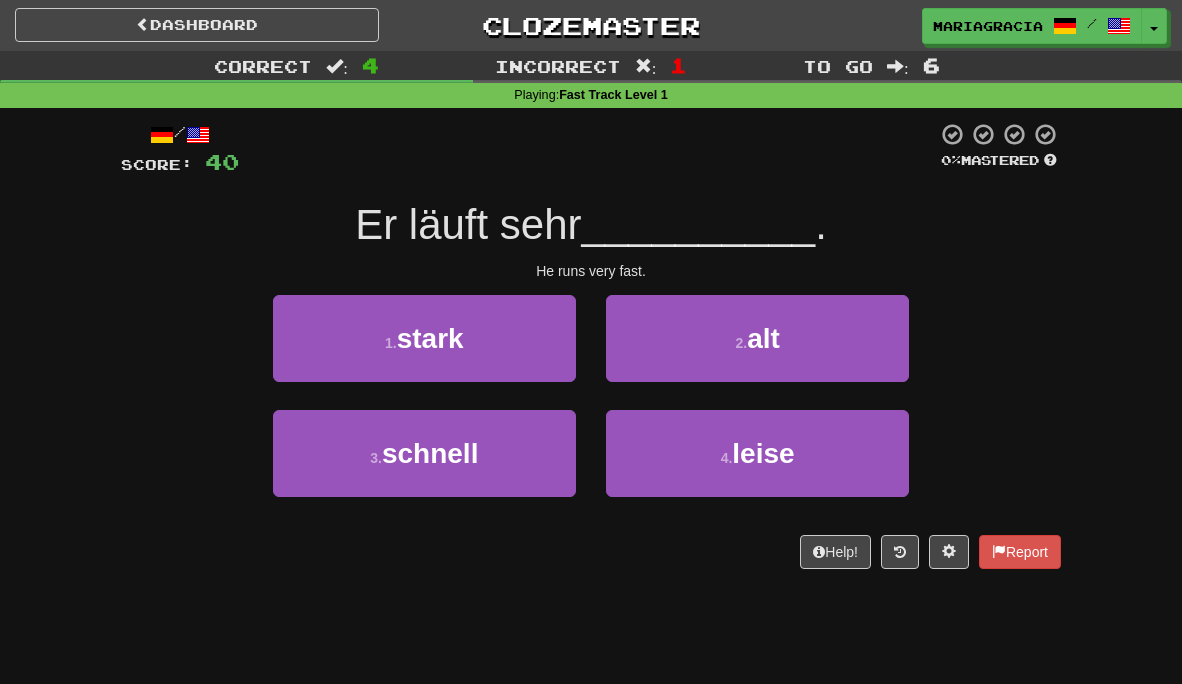 click on "/  Score:   40 0 %  Mastered Er läuft sehr  __________ . He runs very fast. 1 .  stark 2 .  alt 3 .  schnell 4 .  leise  Help!  Report" at bounding box center (591, 345) 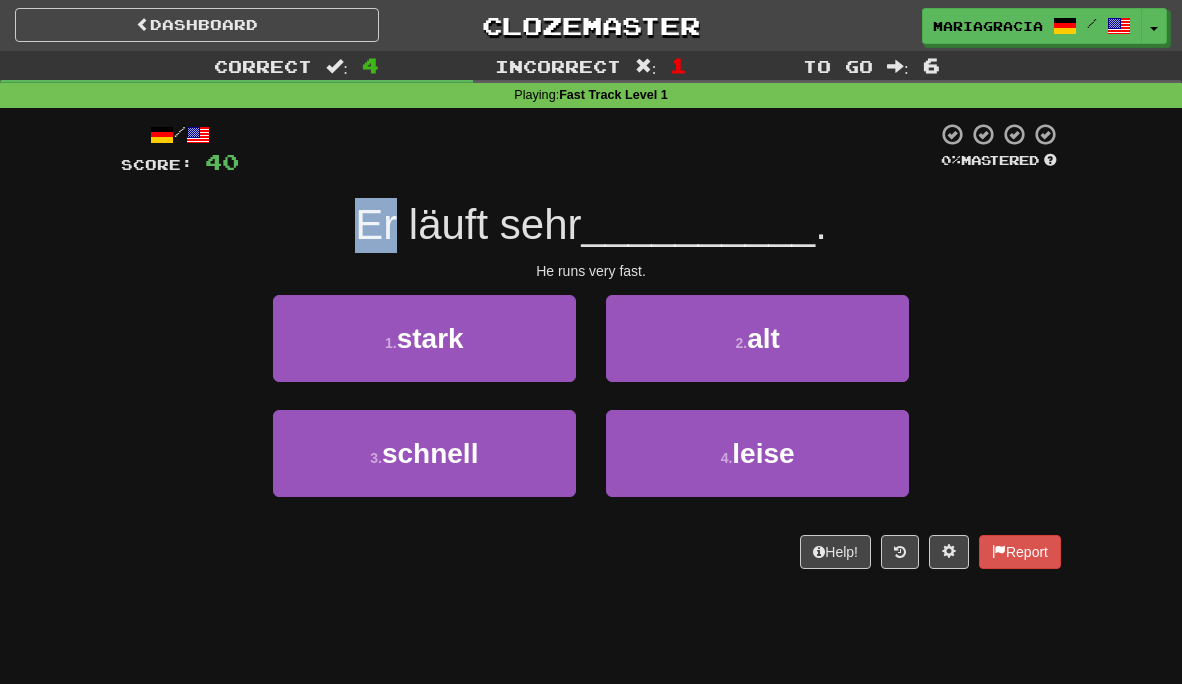 click on "/  Score:   40 0 %  Mastered Er läuft sehr  __________ . He runs very fast. 1 .  stark 2 .  alt 3 .  schnell 4 .  leise  Help!  Report" at bounding box center (591, 345) 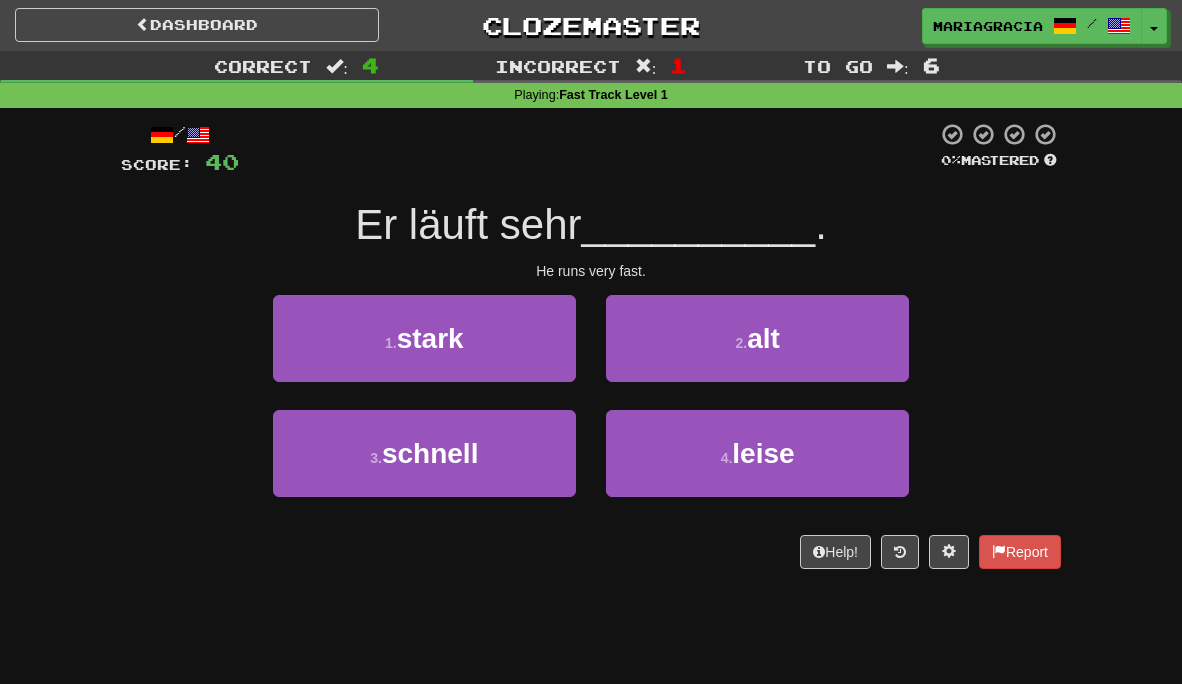 click at bounding box center (588, 149) 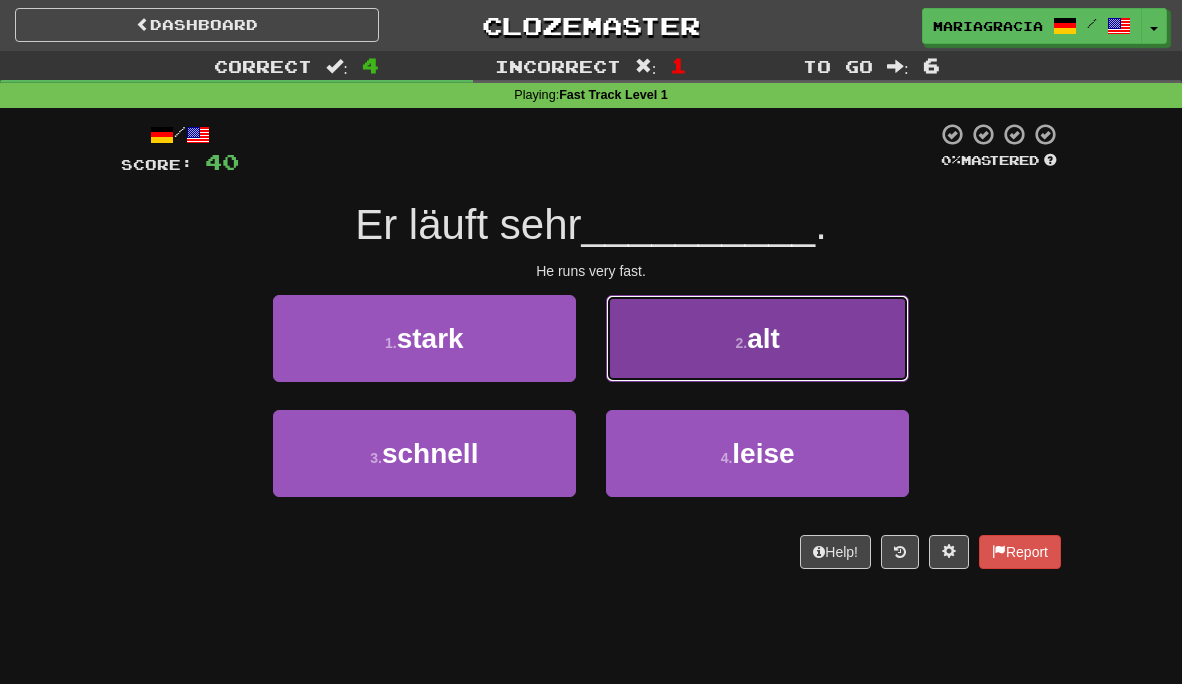 click on "2 .  alt" at bounding box center (757, 338) 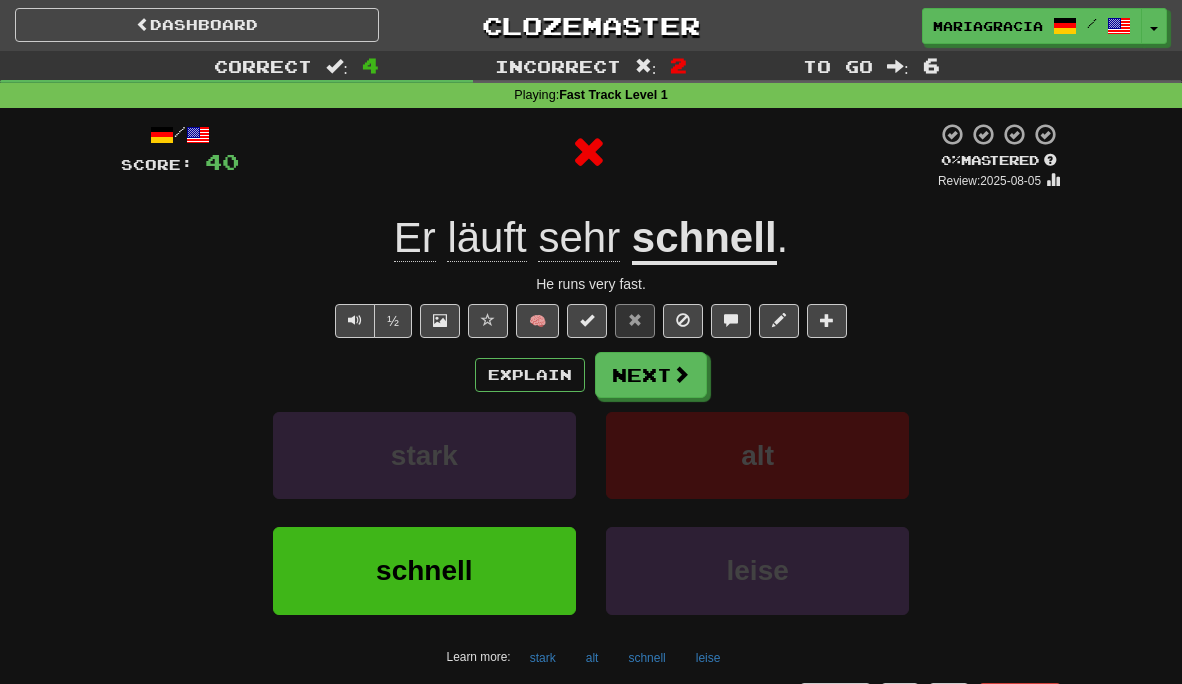 click on "/  Score:   40 0 %  Mastered Review:  2025-08-05 Er   läuft   sehr   schnell . He runs very fast. ½ 🧠 Explain Next stark alt schnell leise Learn more: stark alt schnell leise  Help!  Report" at bounding box center (591, 419) 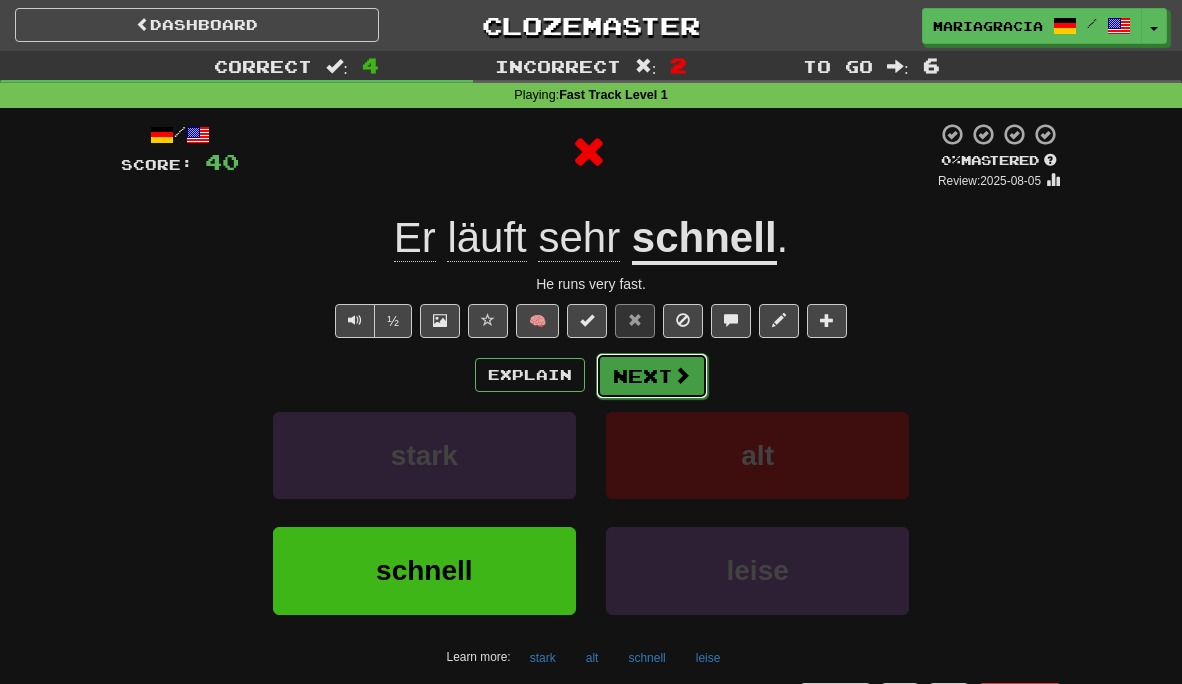 click on "Next" at bounding box center [652, 376] 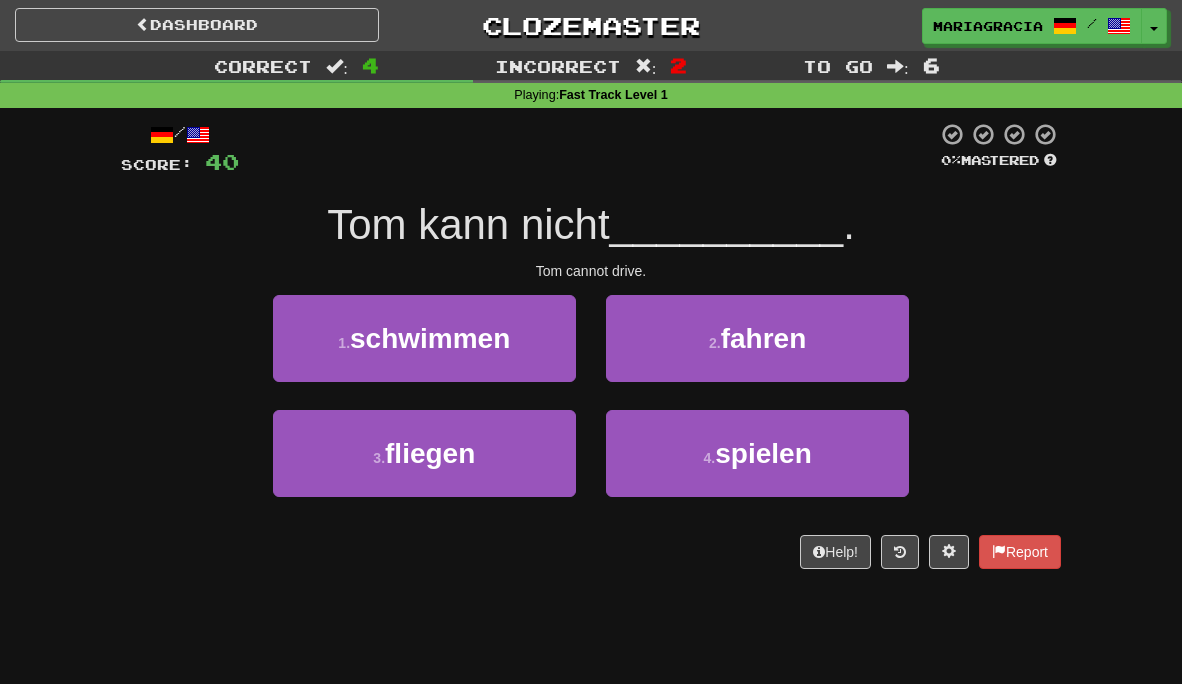 click at bounding box center (588, 149) 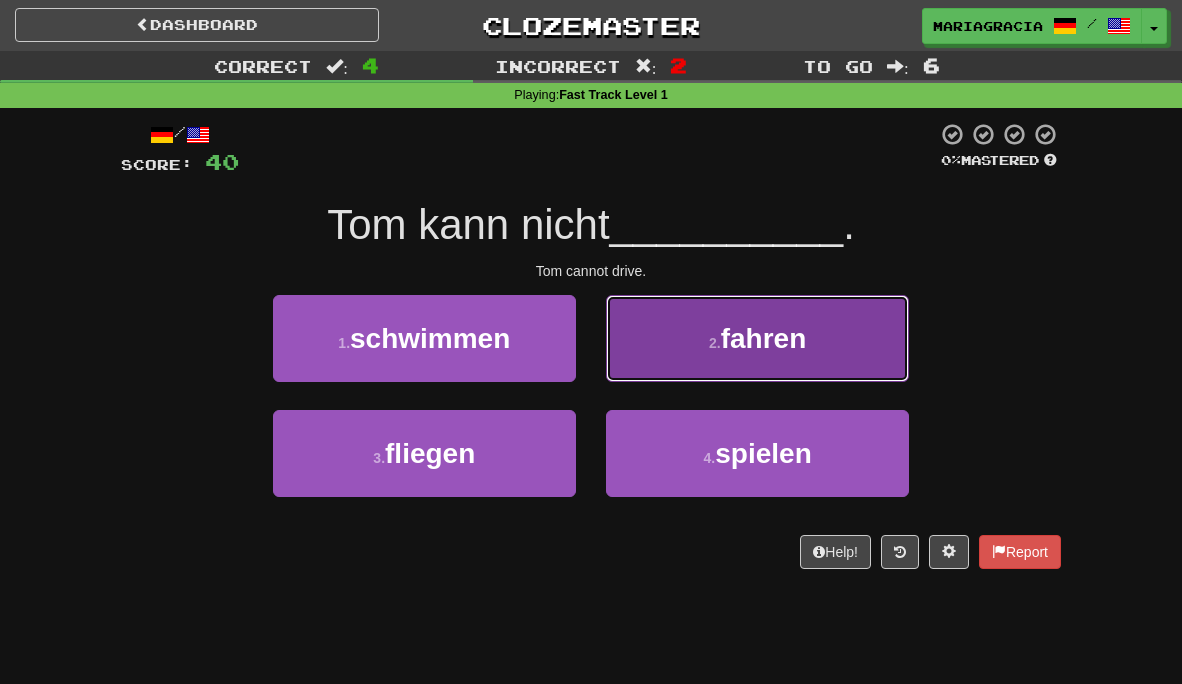 click on "2 .  fahren" at bounding box center [757, 338] 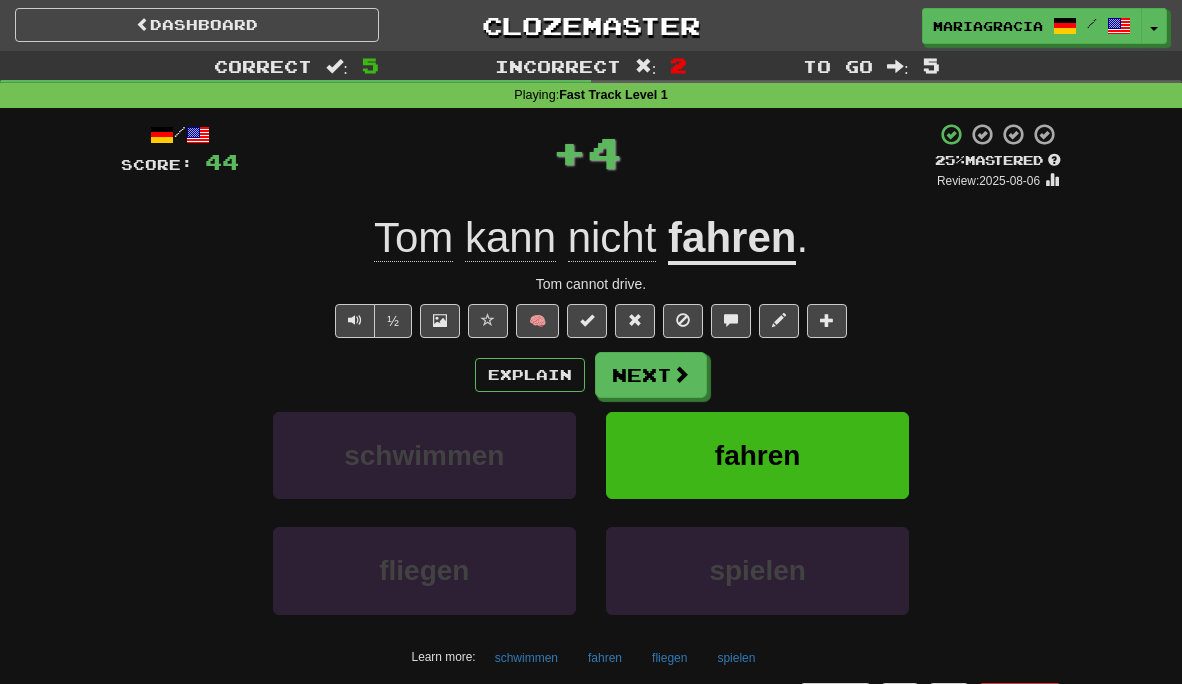 click on "+ 4" at bounding box center (587, 156) 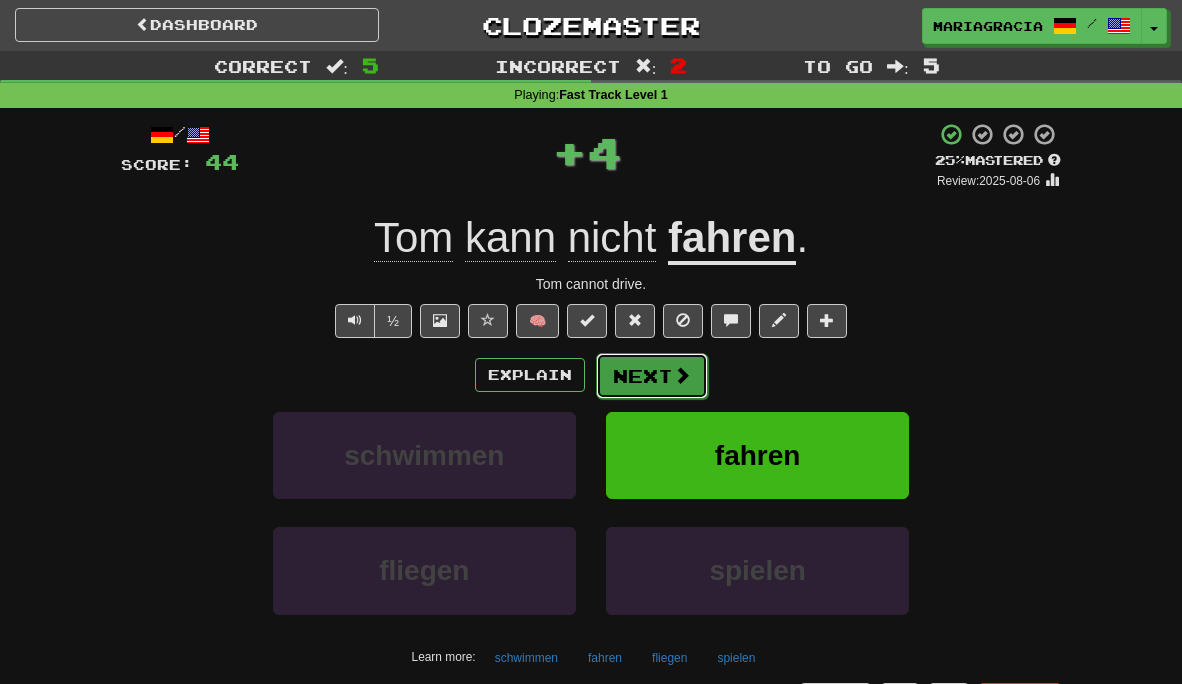 click on "Next" at bounding box center (652, 376) 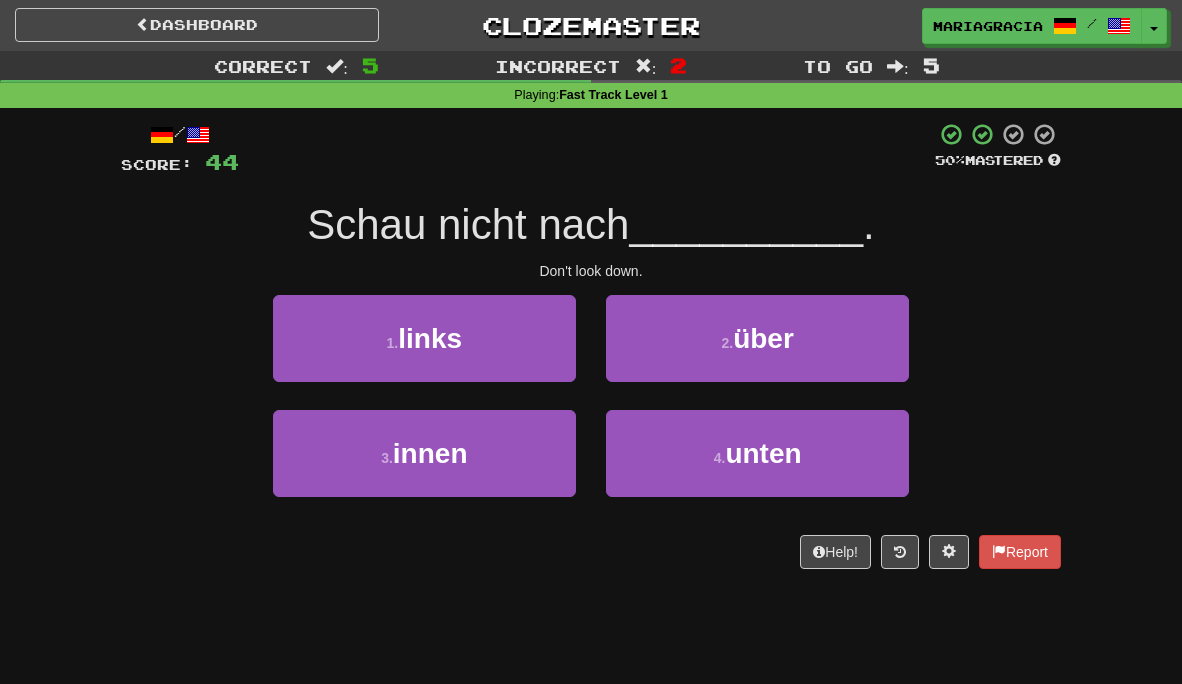click on "/  Score:   44 50 %  Mastered Schau nicht nach  __________ . Don't look down. 1 .  links 2 .  über 3 .  innen 4 .  unten  Help!  Report" at bounding box center (591, 345) 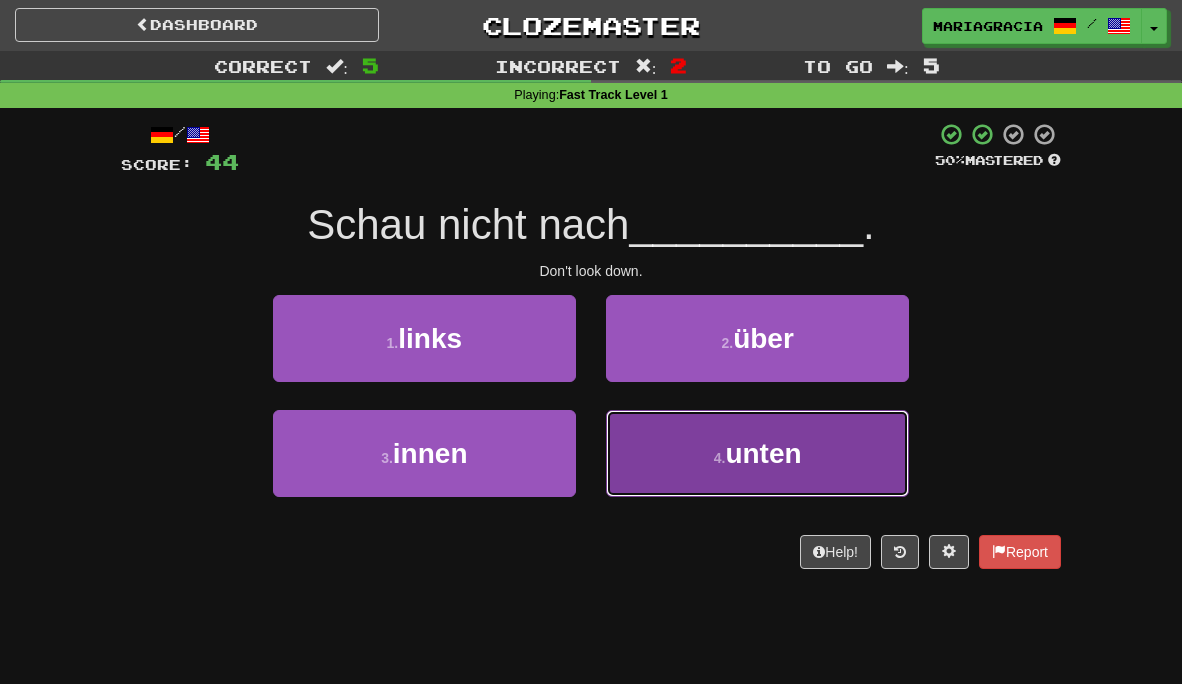 click on "4 .  unten" at bounding box center (757, 453) 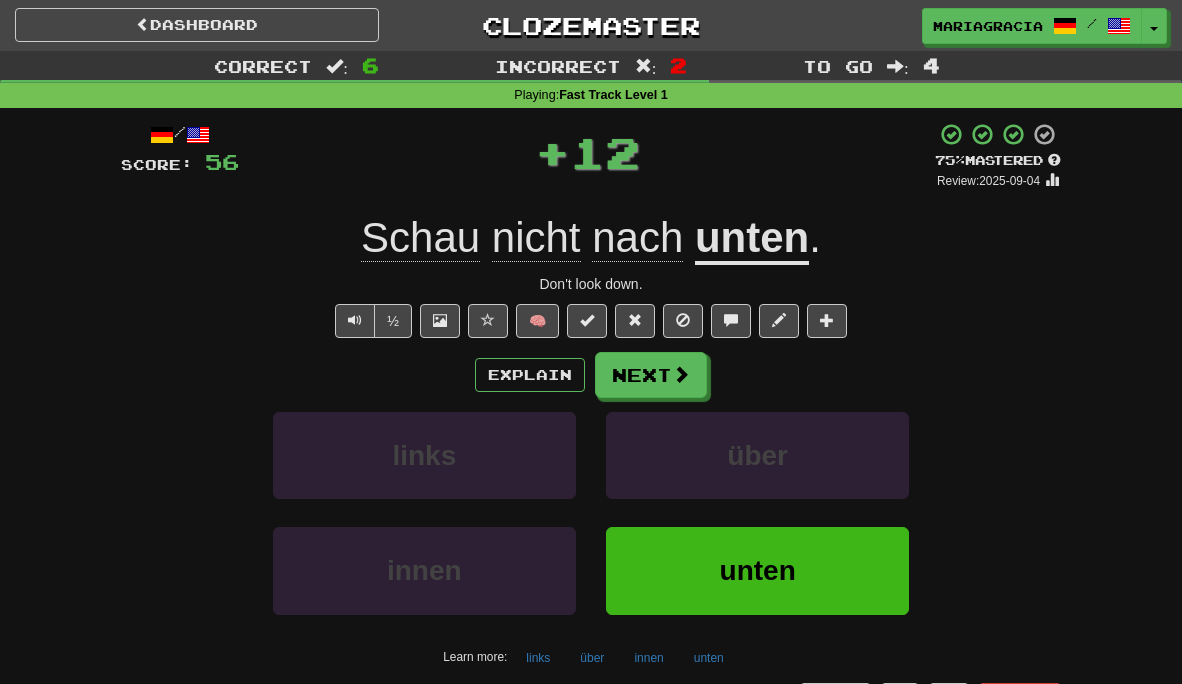 click on "+ 12" at bounding box center [587, 152] 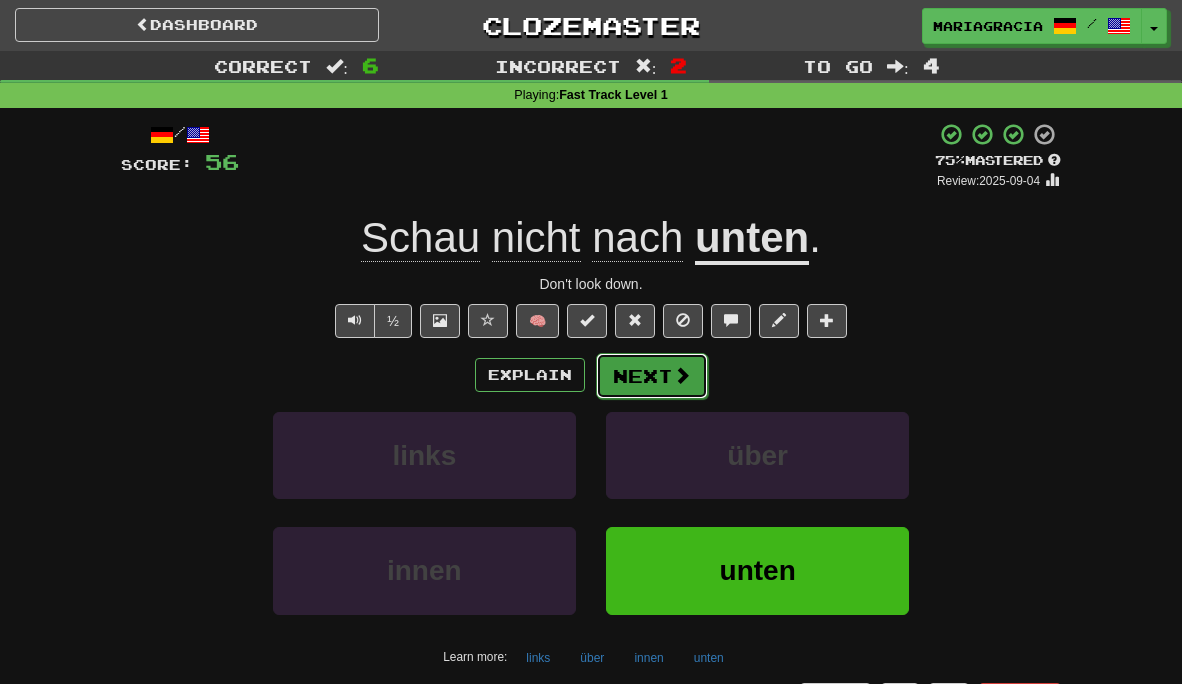 click on "Next" at bounding box center (652, 376) 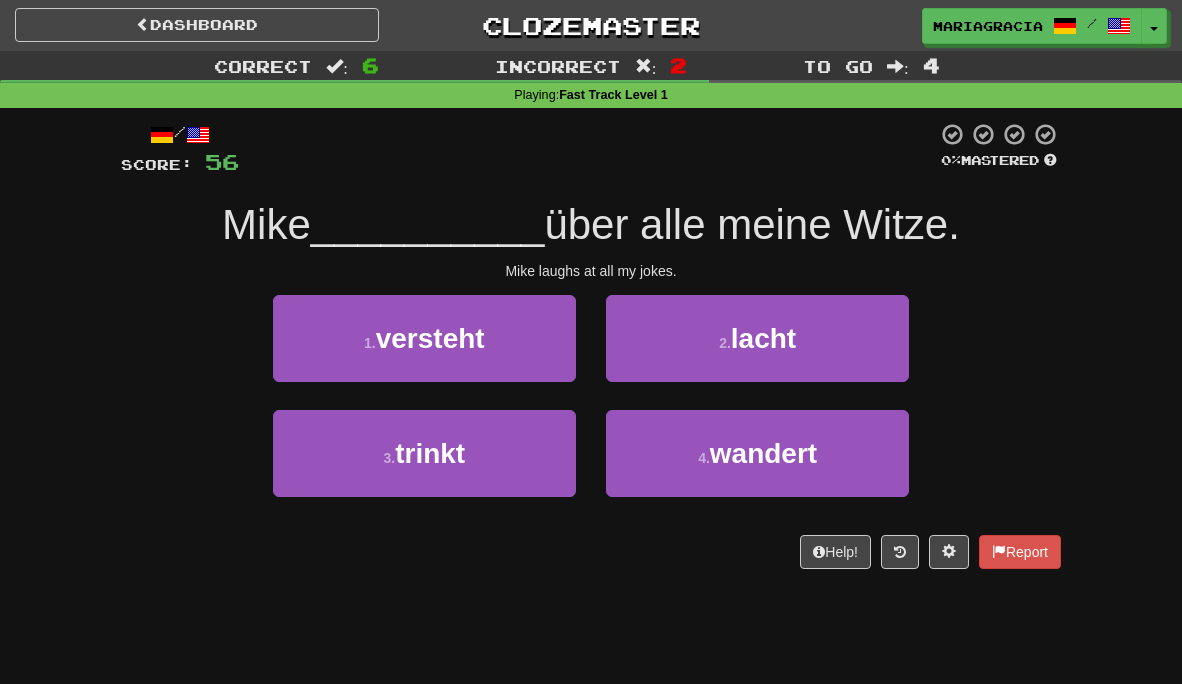 click on "/  Score:   56 0 %  Mastered Mike  __________  über alle meine Witze. Mike laughs at all my jokes. 1 .  versteht 2 .  lacht 3 .  trinkt 4 .  wandert  Help!  Report" at bounding box center [591, 345] 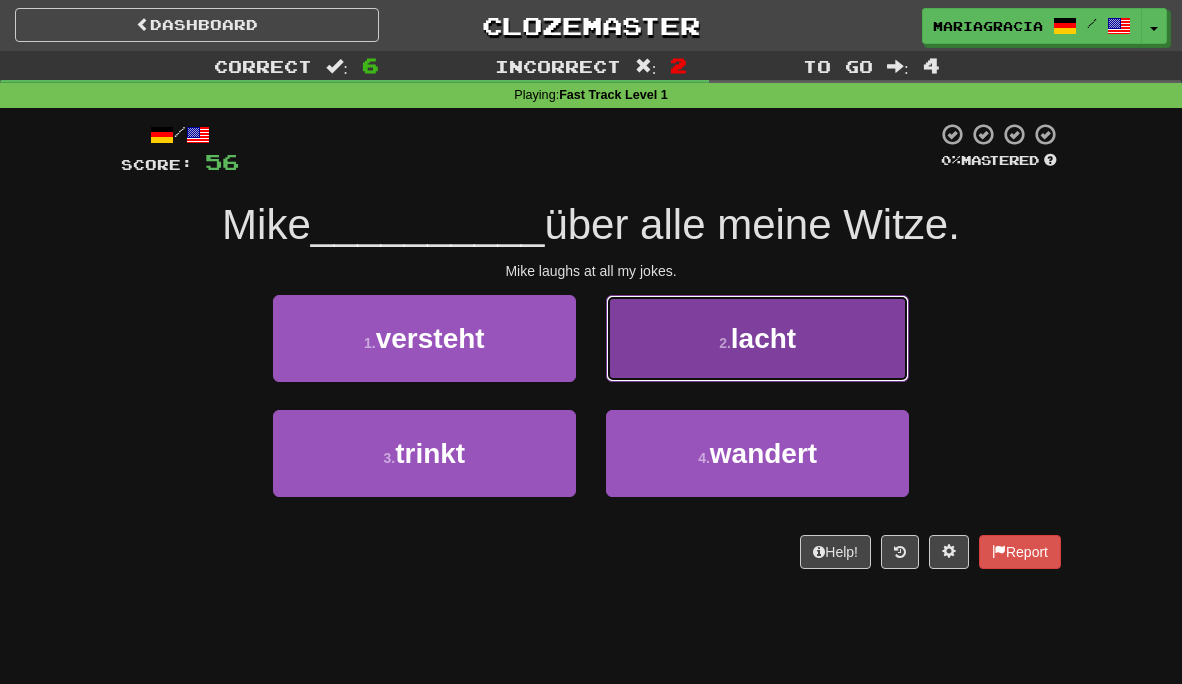 click on "2 .  lacht" at bounding box center [757, 338] 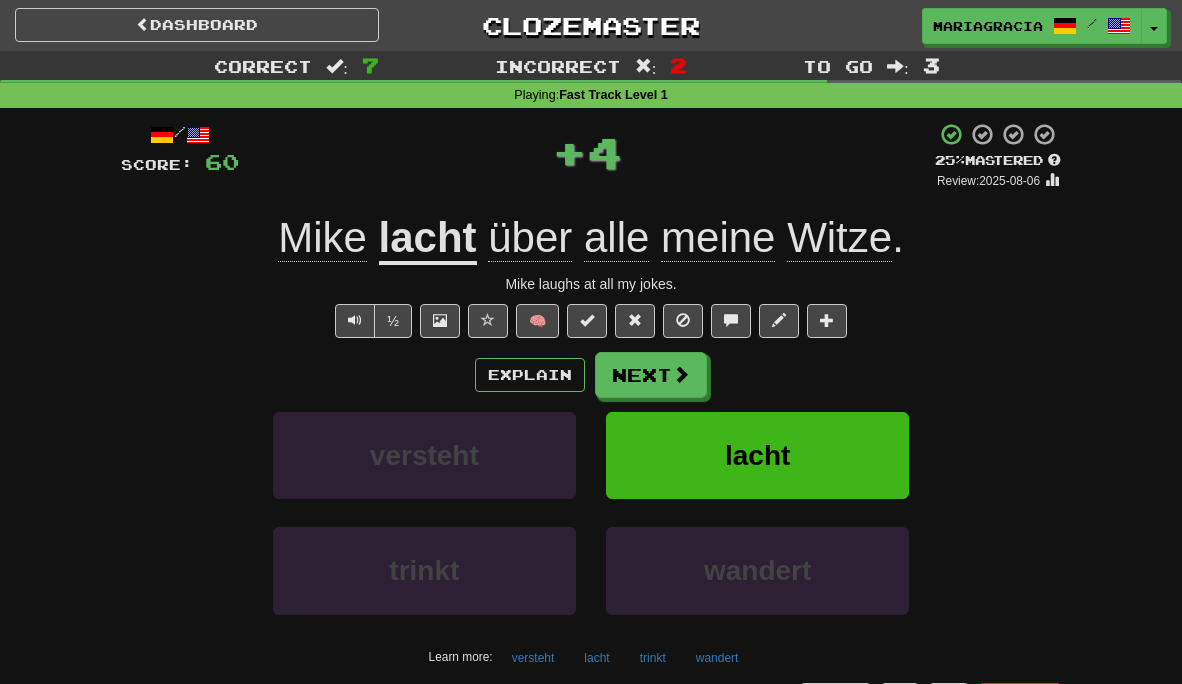 click on "+ 4" at bounding box center (587, 152) 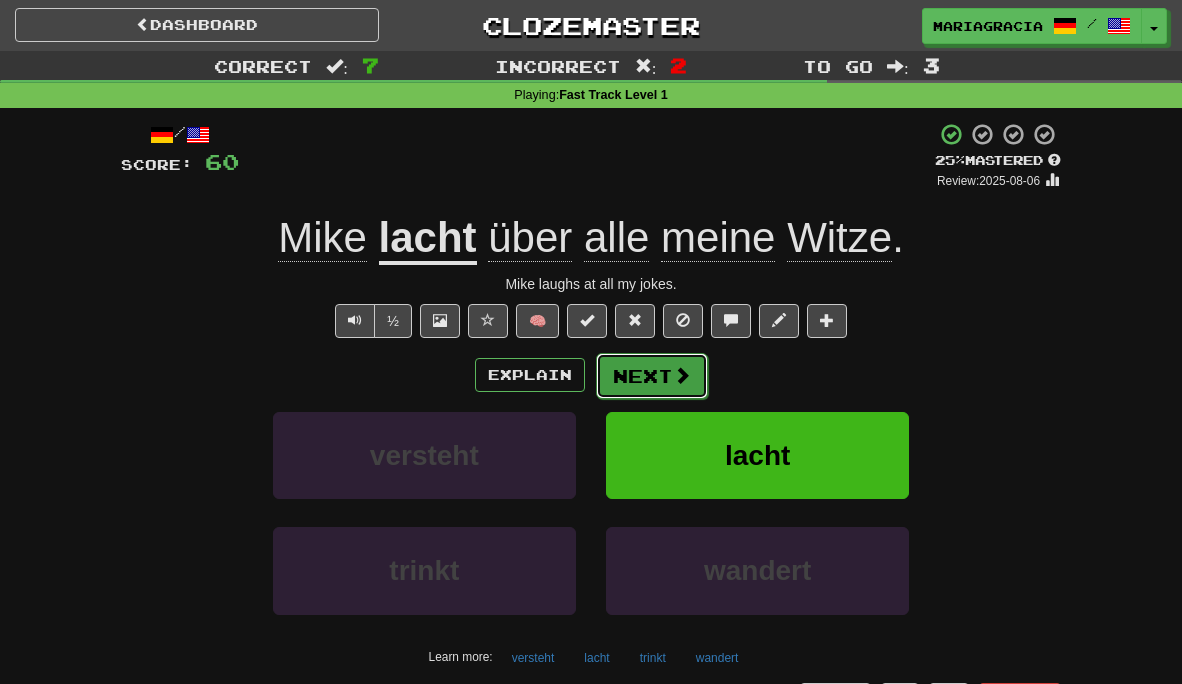 click on "Next" at bounding box center [652, 376] 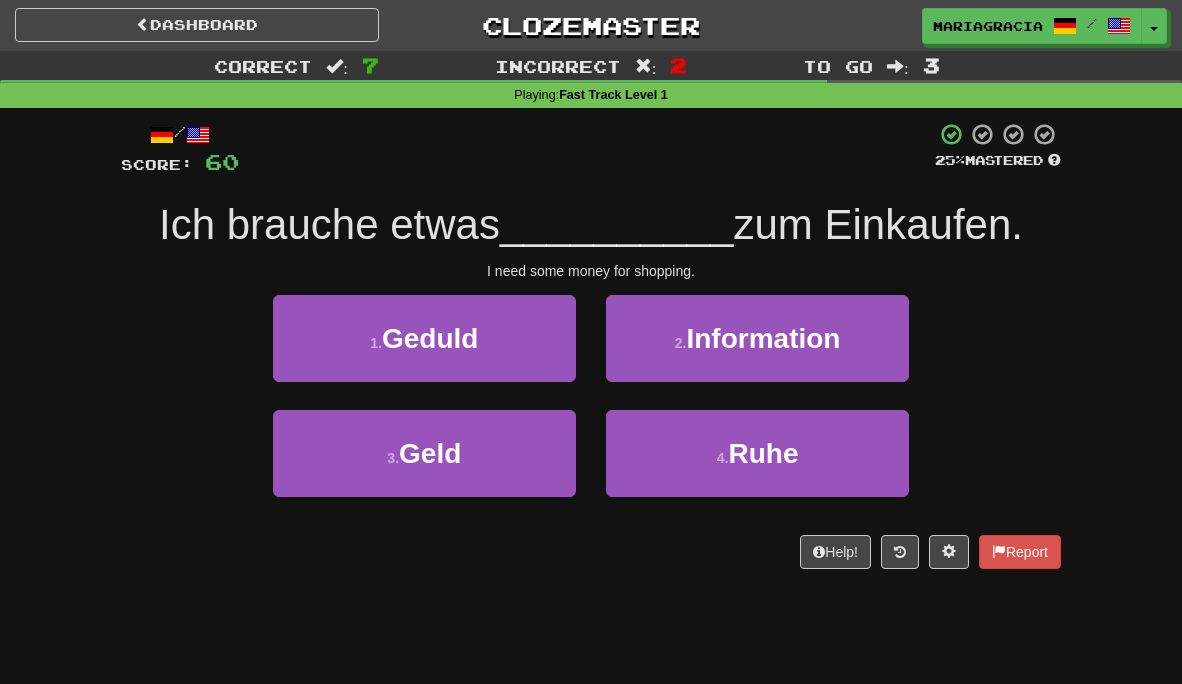 click on "/  Score:   60 25 %  Mastered Ich brauche etwas  __________  zum Einkaufen. I need some money for shopping. 1 .  Geduld 2 .  Information 3 .  Geld 4 .  Ruhe  Help!  Report" at bounding box center (591, 345) 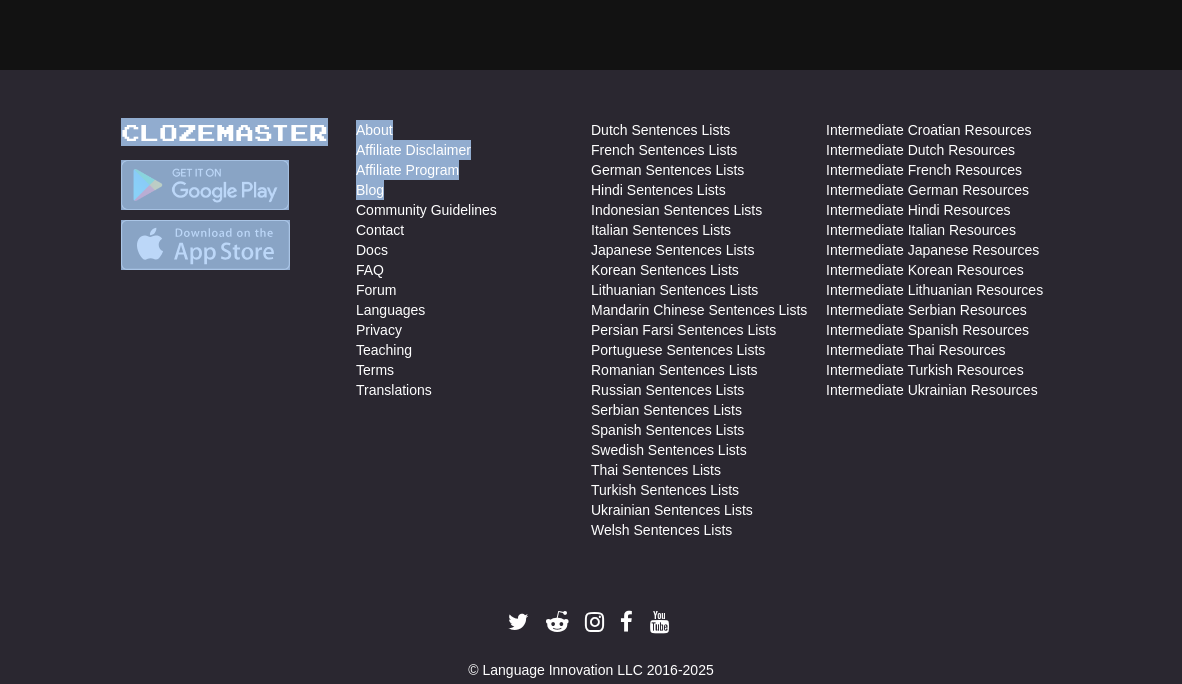 click on "Dashboard
Clozemaster
mariagracia
/
Toggle Dropdown
Dashboard
Leaderboard
Activity Feed
Notifications
Profile
Discussions
Deutsch
/
English
Streak:
8
Review:
16
Points Today: 56
Italiano
/
English
Streak:
0
Review:
20
Daily Goal:  0 /50
Languages
Account
Logout
mariagracia
/
Toggle Dropdown
Dashboard
Leaderboard
Activity Feed
Notifications
Profile
Discussions
Deutsch
/
English
Streak:
8
Review:
16
Points Today: 56
Italiano
/
English
Streak:
0
Review:
20
Daily Goal:  0 /50
Languages
Account
Logout
clozemaster
Correct   :   7" at bounding box center (591, 33) 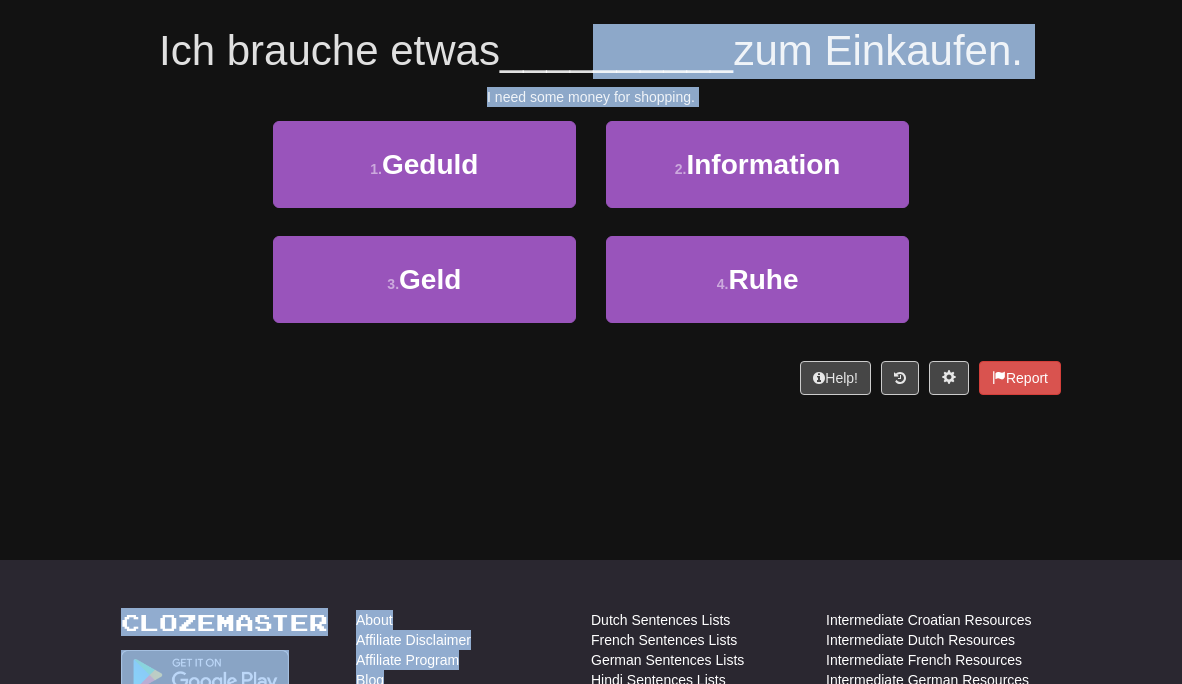 scroll, scrollTop: 0, scrollLeft: 0, axis: both 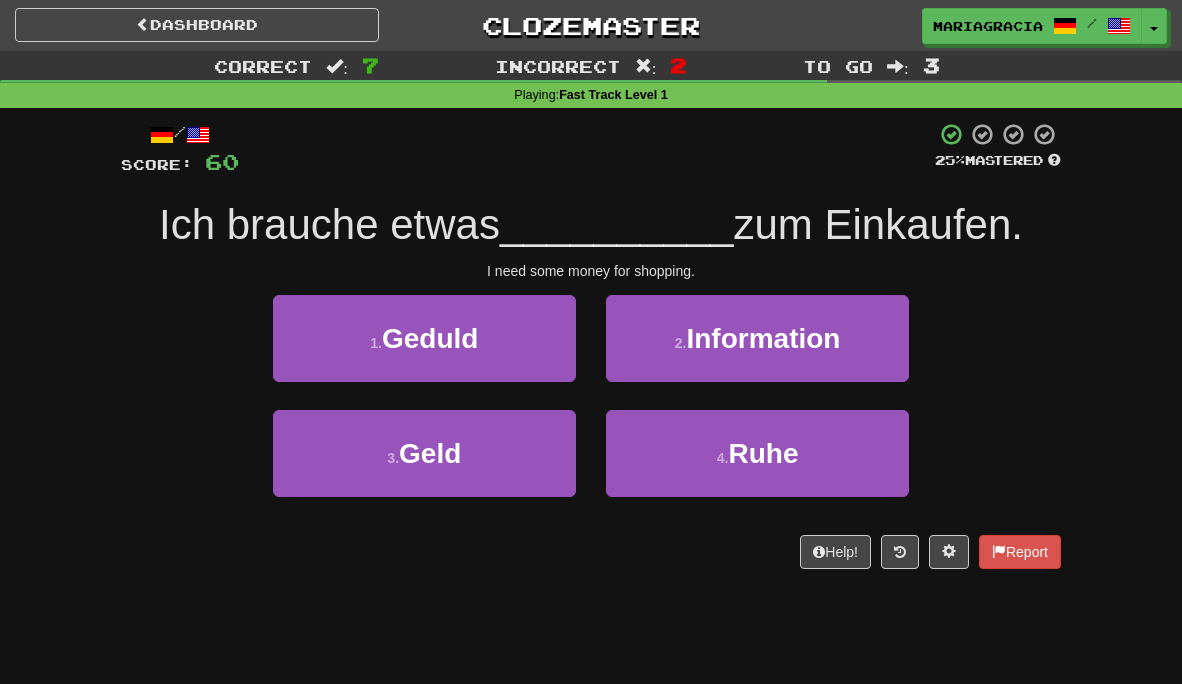 click on "__________" at bounding box center [617, 224] 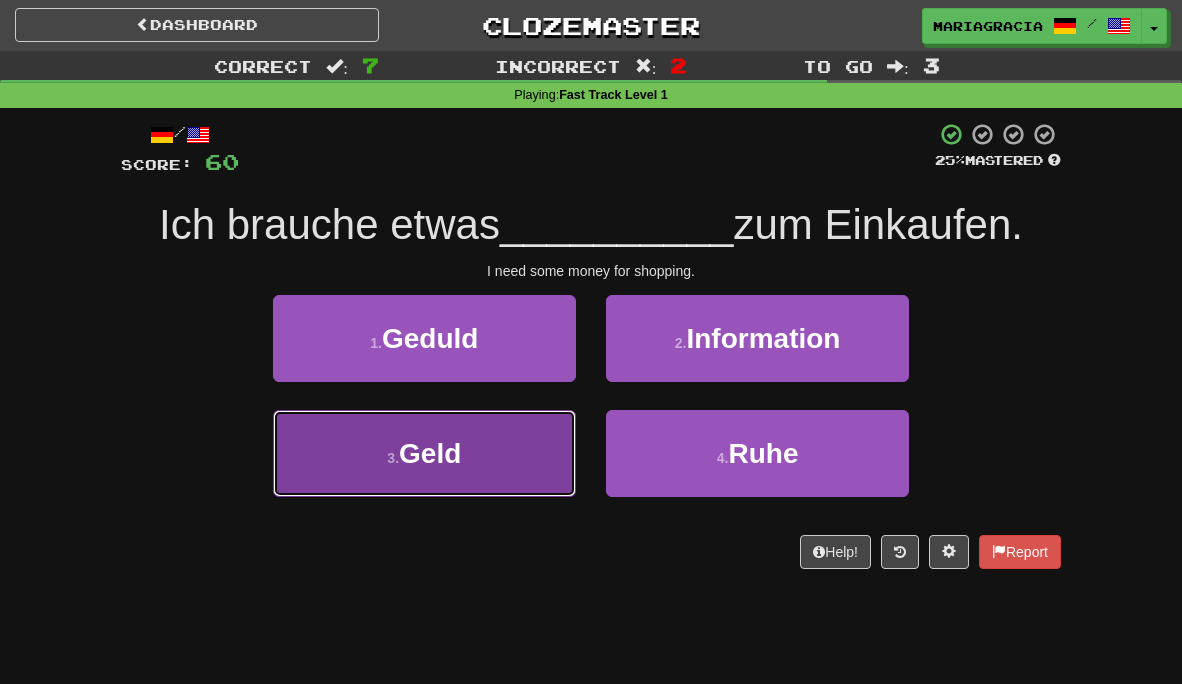 click on "3 .  Geld" at bounding box center (424, 453) 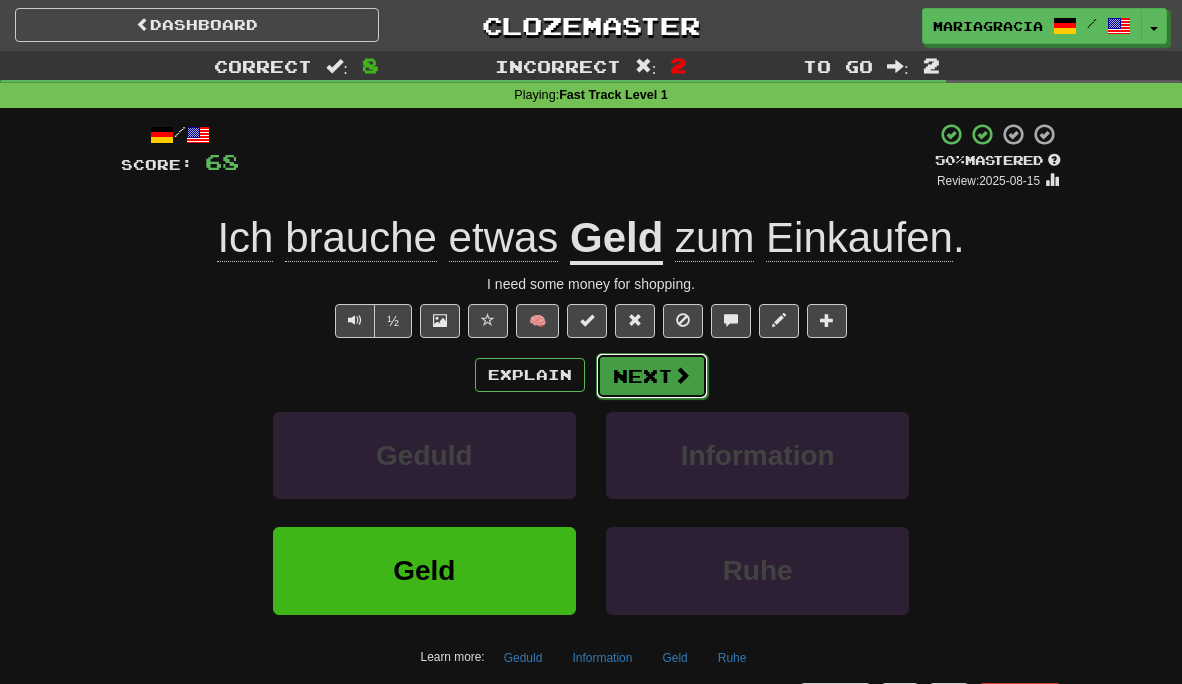 click on "Next" at bounding box center [652, 376] 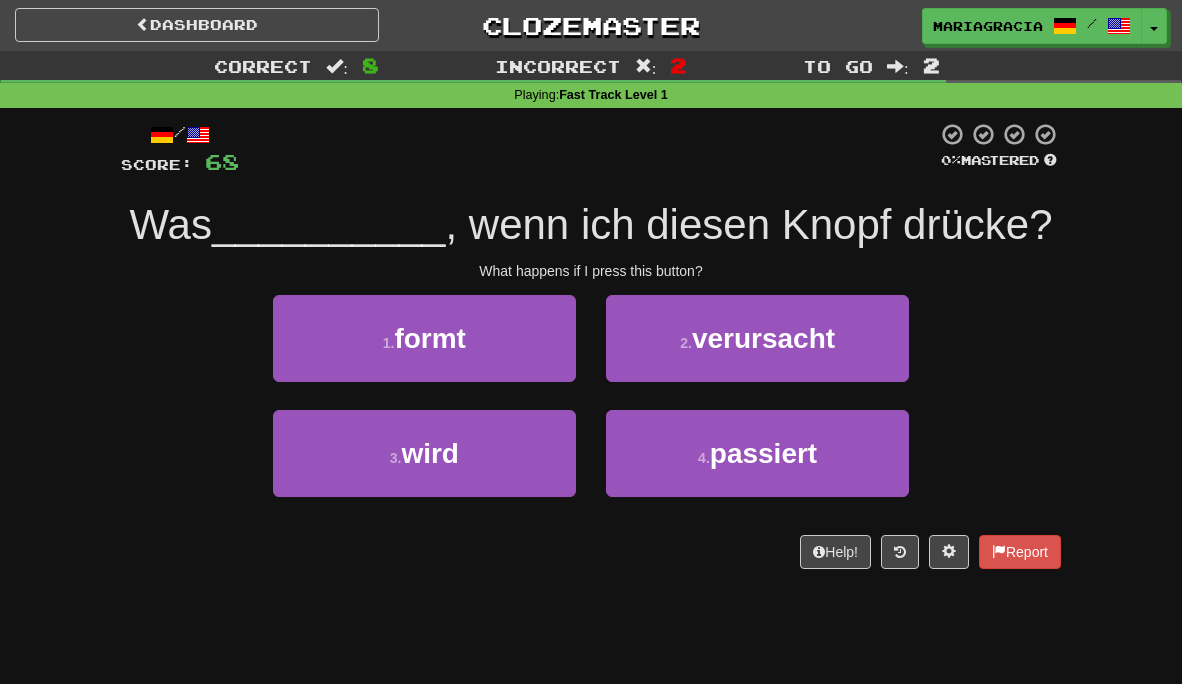 click on "/  Score:   68 0 %  Mastered Was  __________ , wenn ich diesen Knopf drücke? What happens if I press this button? 1 .  formt 2 .  verursacht 3 .  wird 4 .  passiert  Help!  Report" at bounding box center (591, 345) 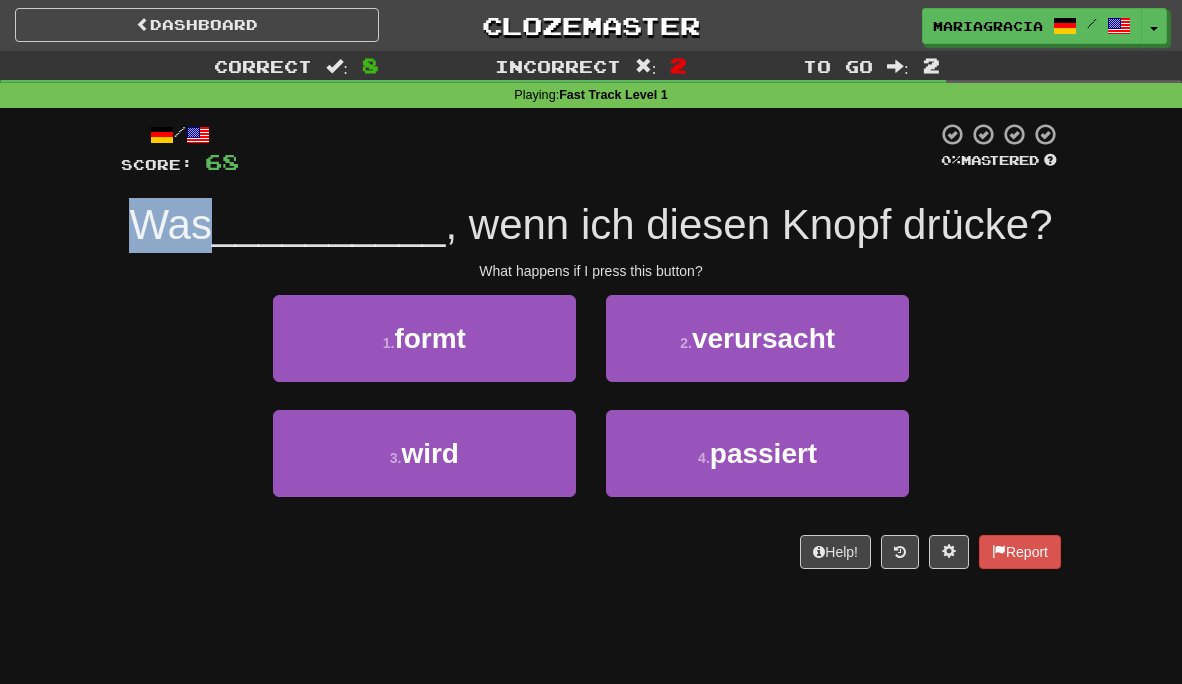 click on "/  Score:   68 0 %  Mastered Was  __________ , wenn ich diesen Knopf drücke? What happens if I press this button? 1 .  formt 2 .  verursacht 3 .  wird 4 .  passiert  Help!  Report" at bounding box center (591, 345) 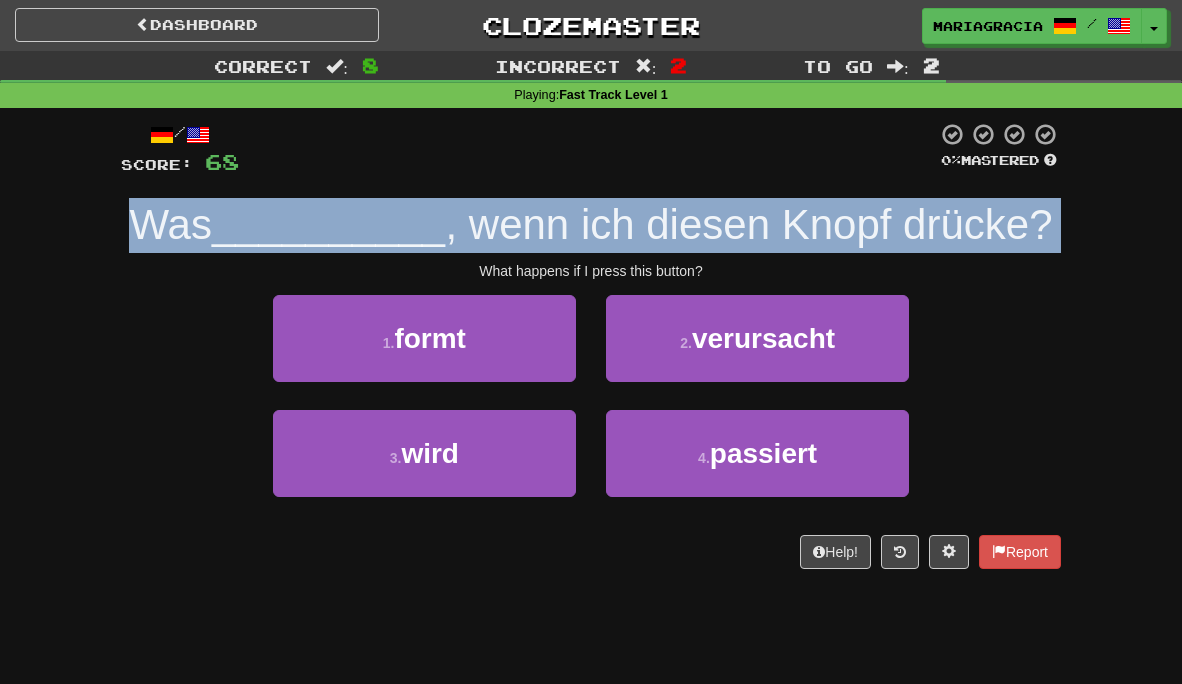 click on "/  Score:   68 0 %  Mastered Was  __________ , wenn ich diesen Knopf drücke? What happens if I press this button? 1 .  formt 2 .  verursacht 3 .  wird 4 .  passiert  Help!  Report" at bounding box center [591, 345] 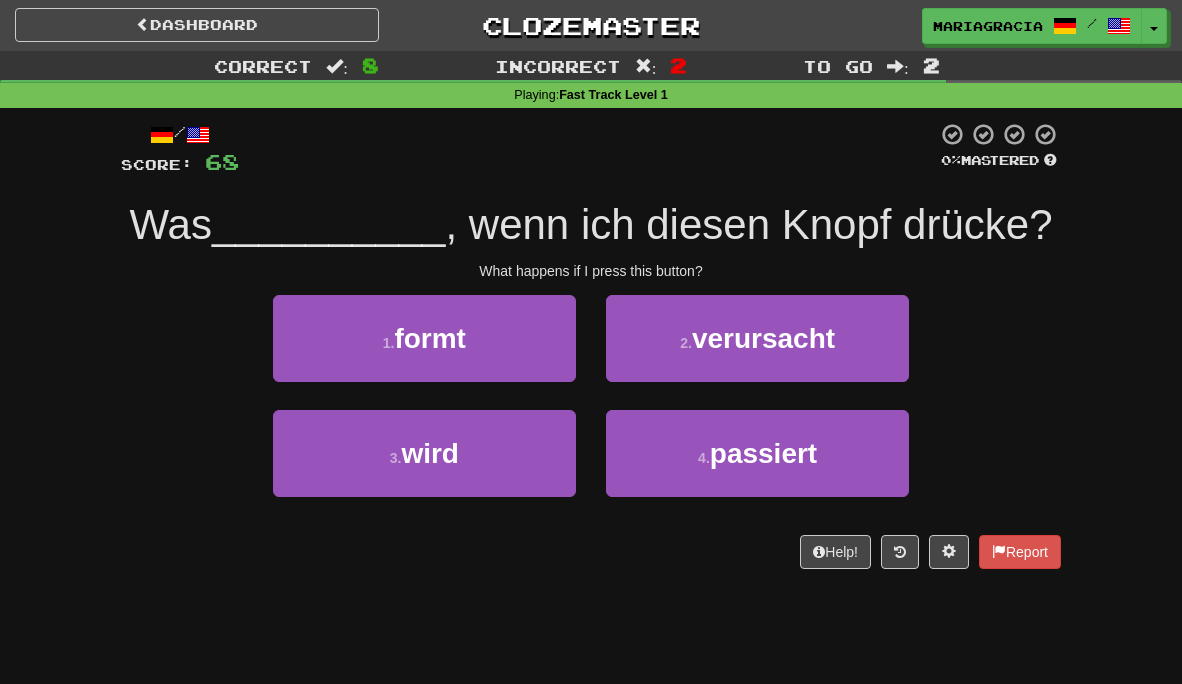 click on ", wenn ich diesen Knopf drücke?" at bounding box center (748, 224) 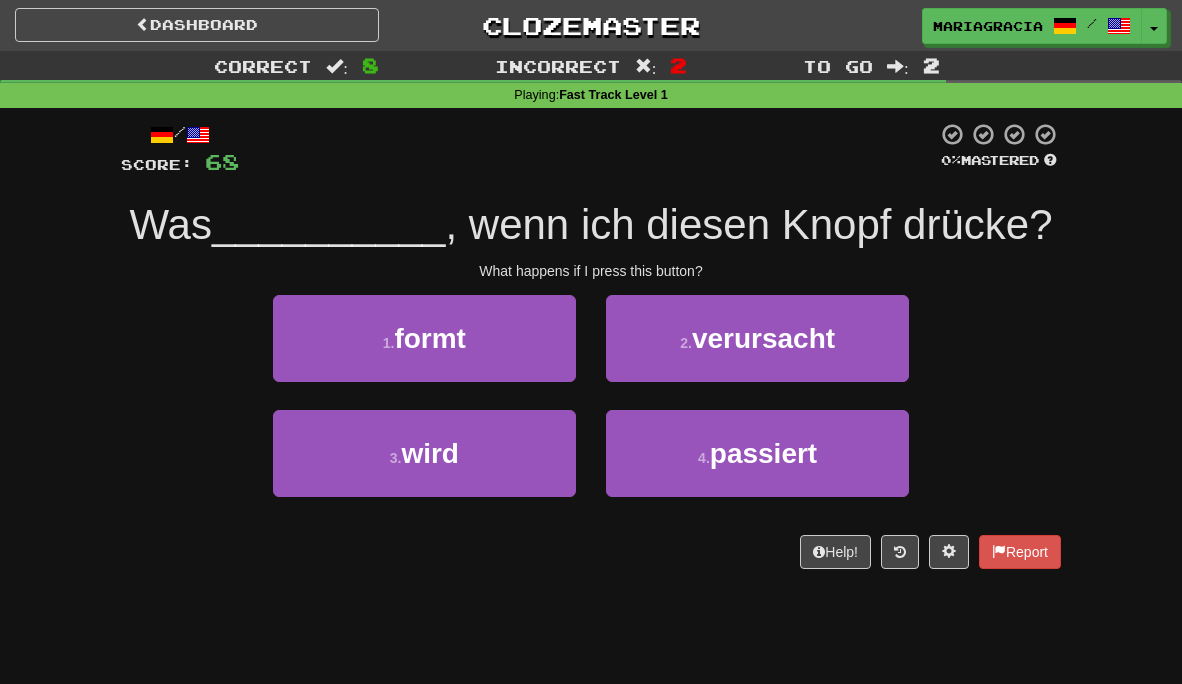 click on "__________" at bounding box center (329, 224) 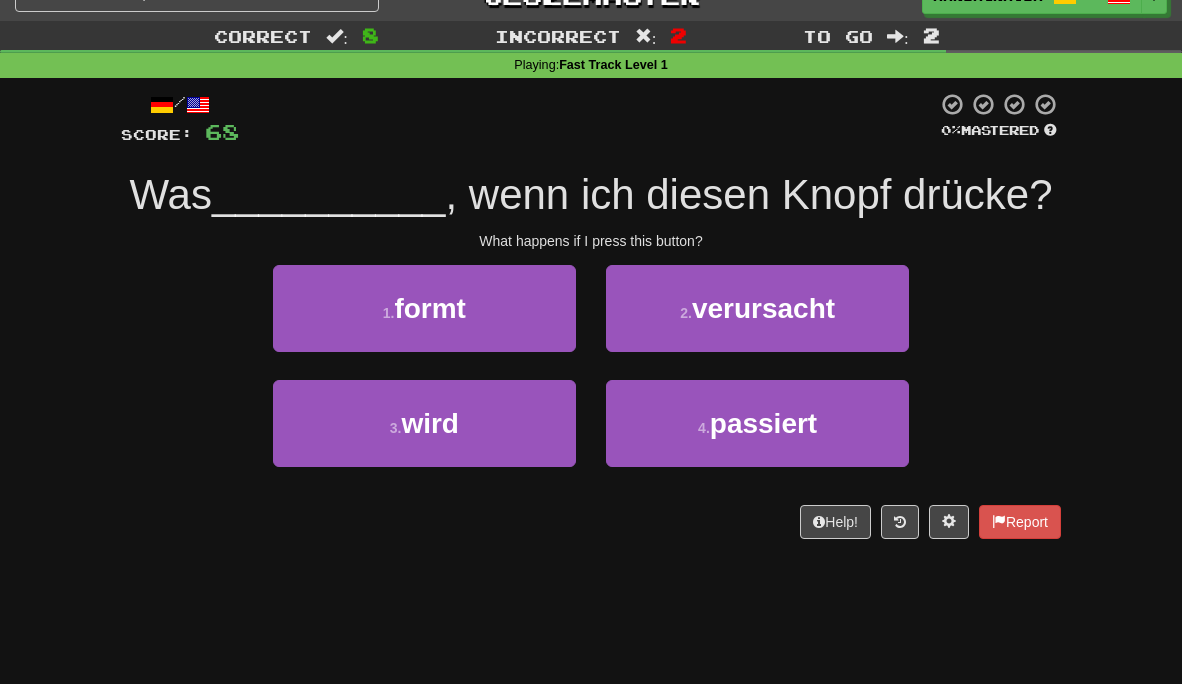 scroll, scrollTop: 32, scrollLeft: 0, axis: vertical 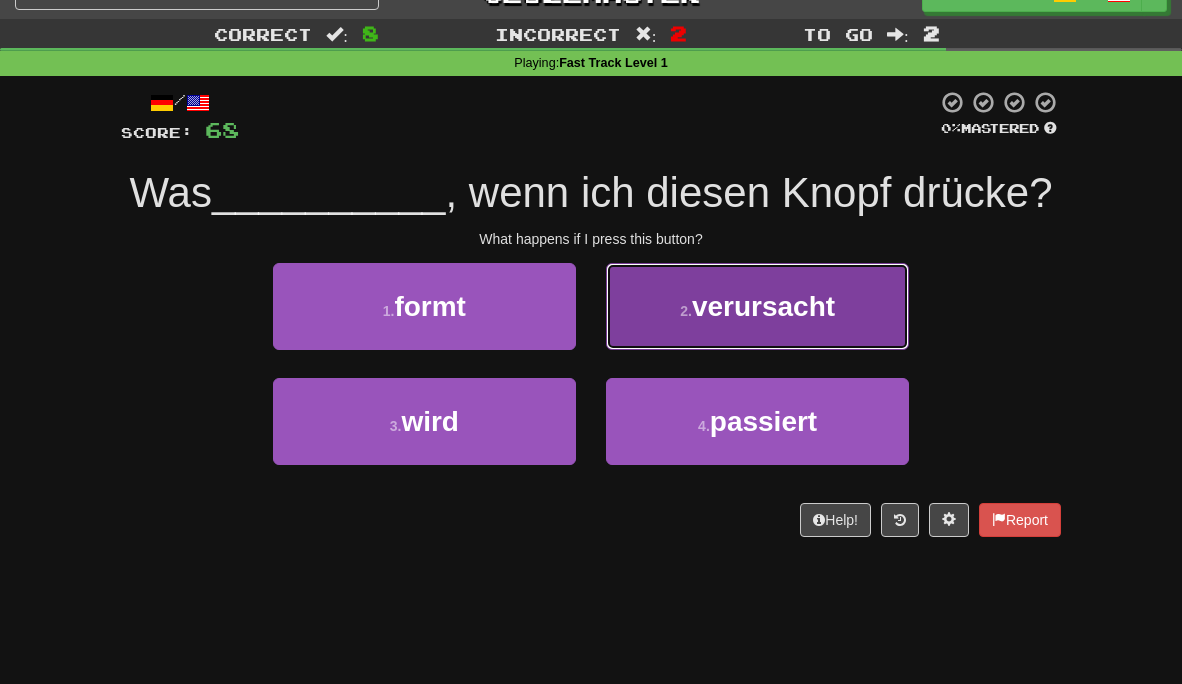 click on "verursacht" at bounding box center (763, 306) 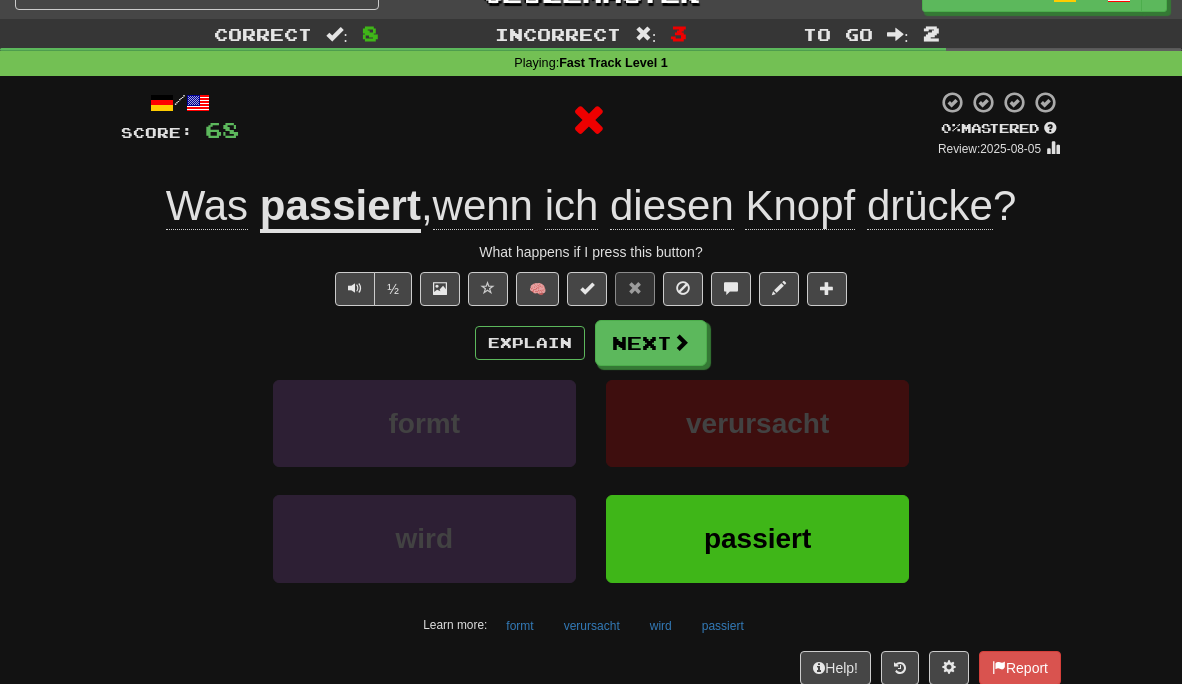 click at bounding box center (588, 120) 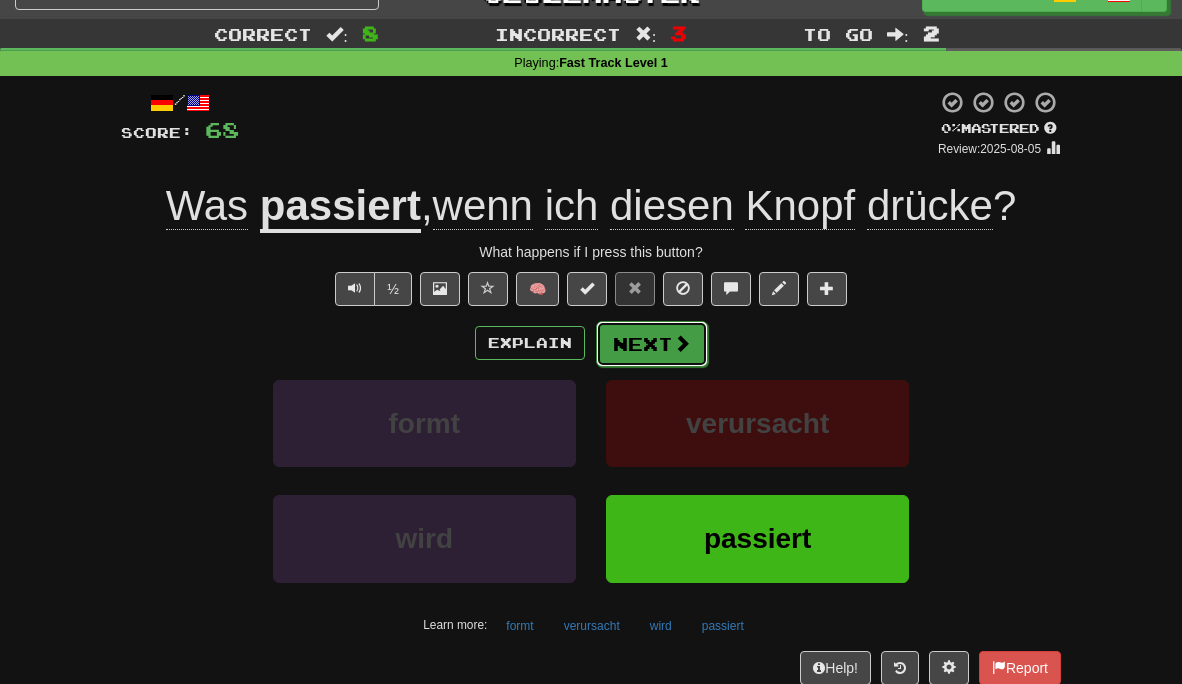 click on "Next" at bounding box center (652, 344) 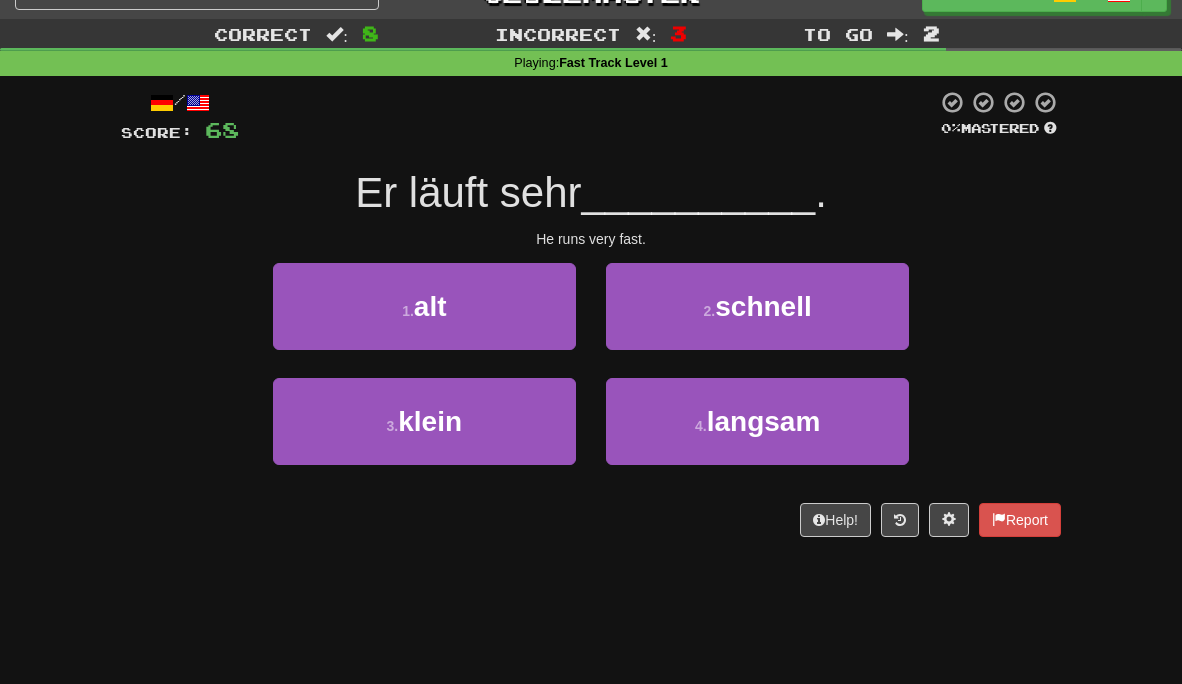 click on "__________" at bounding box center (699, 192) 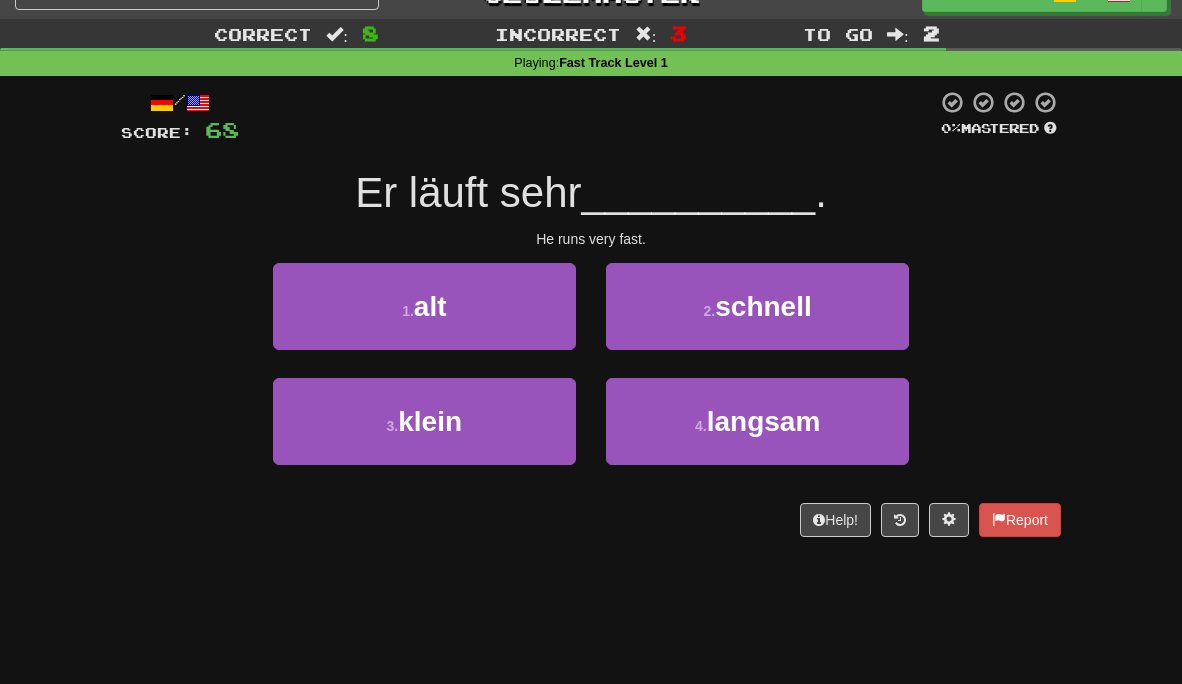 click on "/  Score:   68 0 %  Mastered Er läuft sehr  __________ . He runs very fast. 1 .  alt 2 .  schnell 3 .  klein 4 .  langsam  Help!  Report" at bounding box center [591, 313] 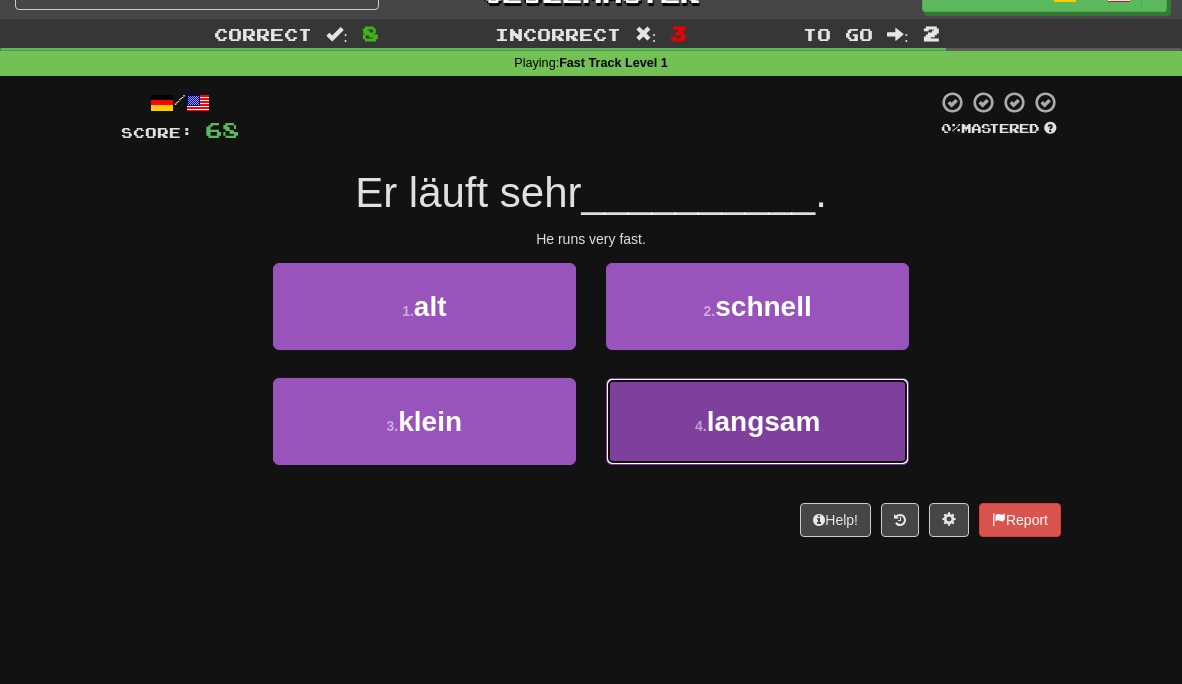 click on "4 .  langsam" at bounding box center [757, 421] 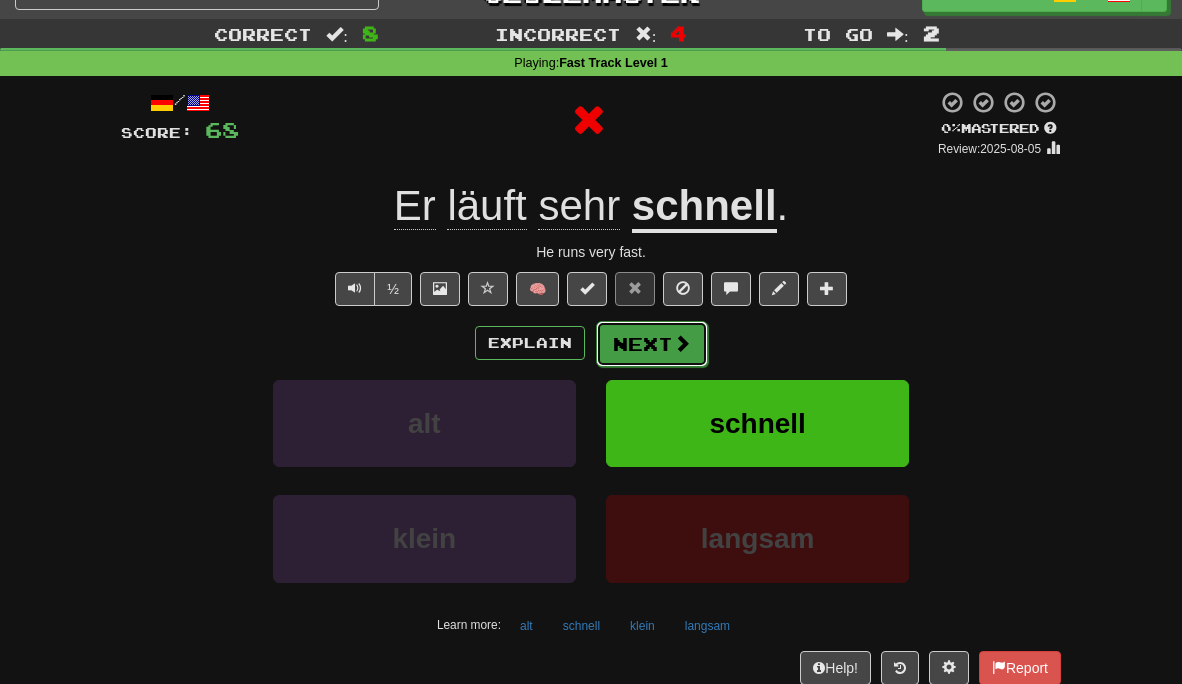click on "Next" at bounding box center (652, 344) 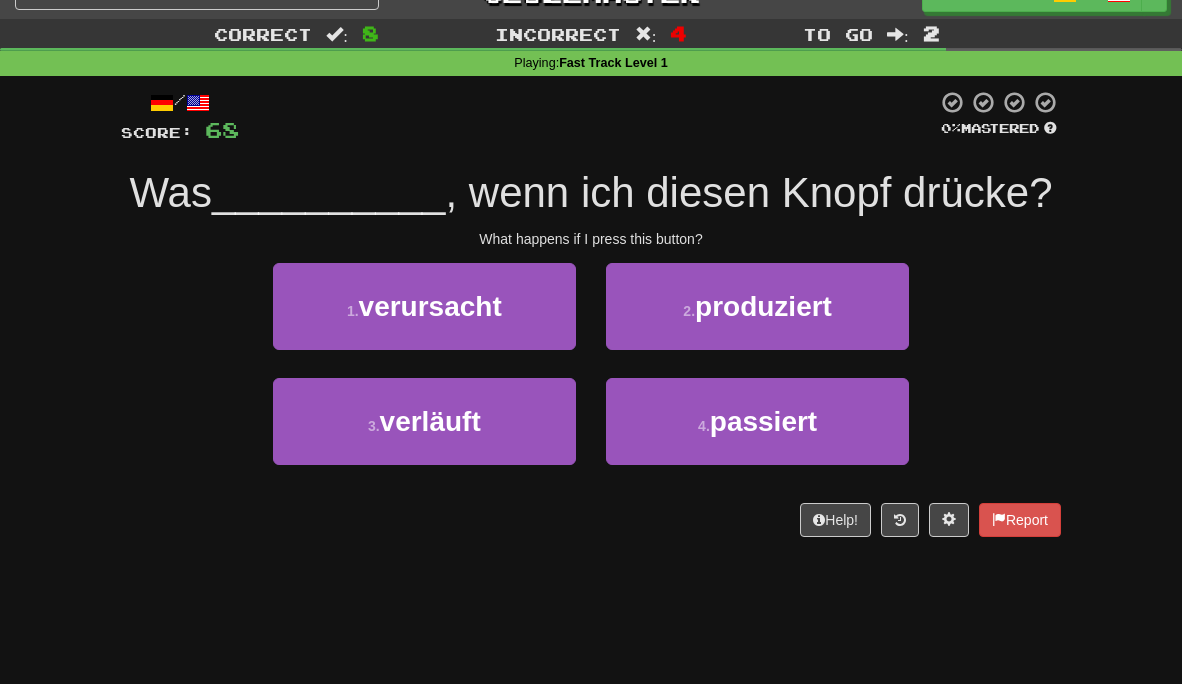 click on "What happens if I press this button?" at bounding box center (591, 239) 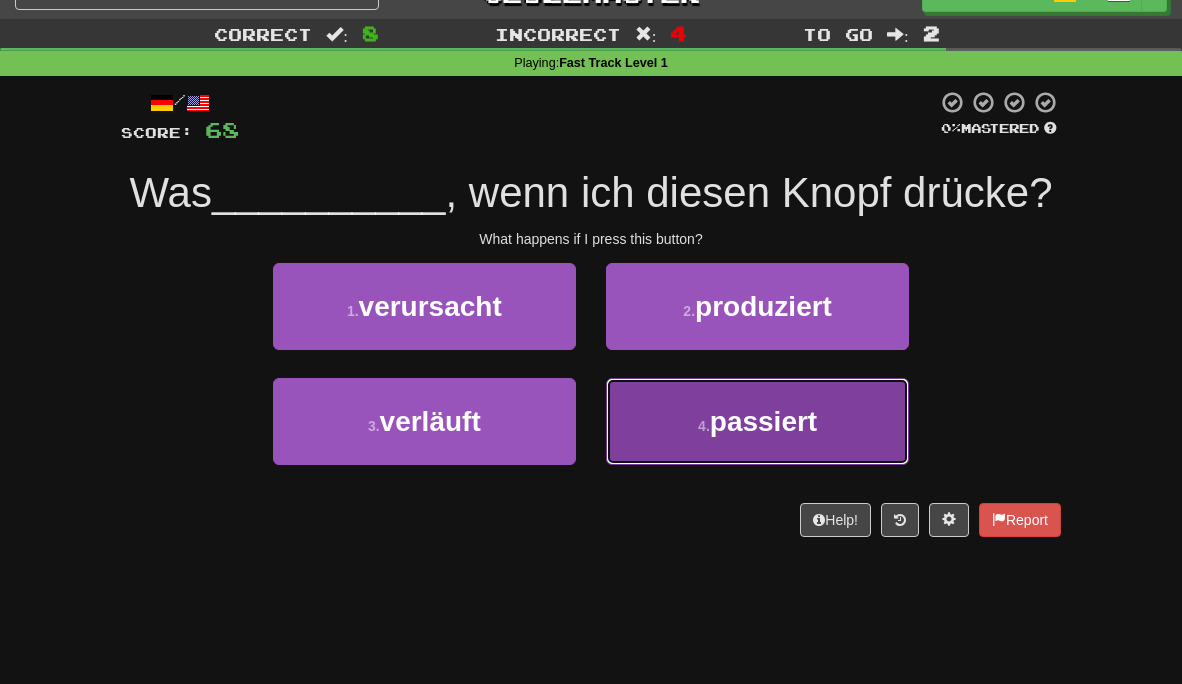 click on "4 .  passiert" at bounding box center (757, 421) 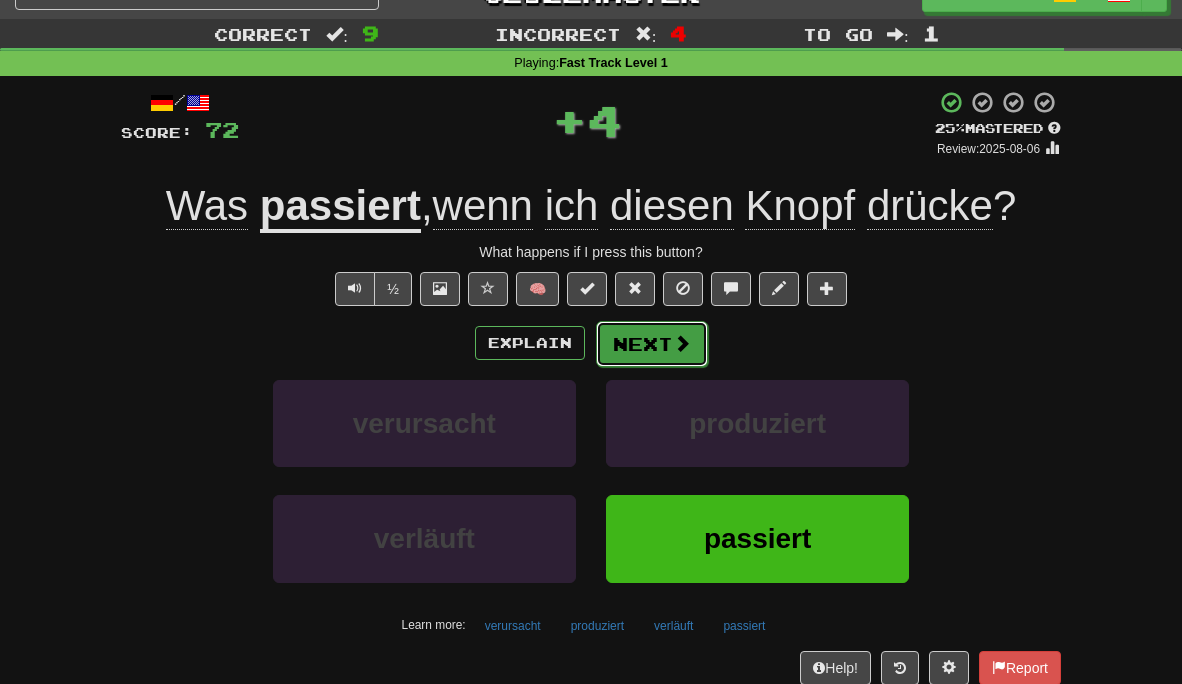 click on "Next" at bounding box center (652, 344) 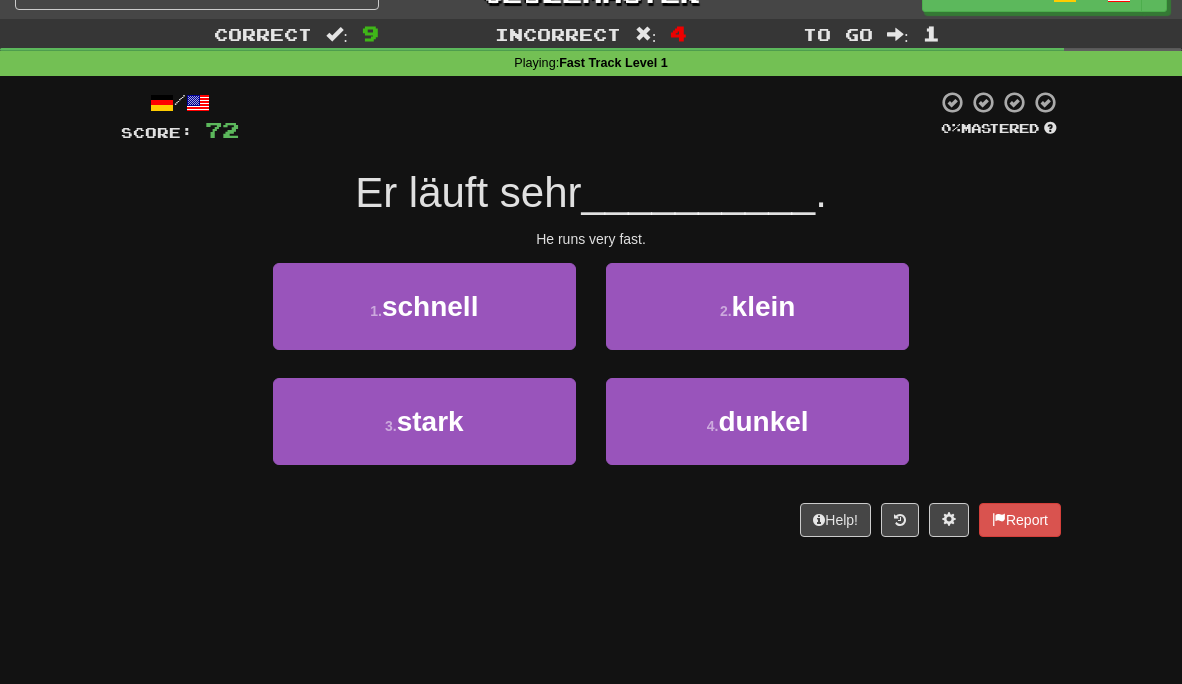 click at bounding box center [588, 117] 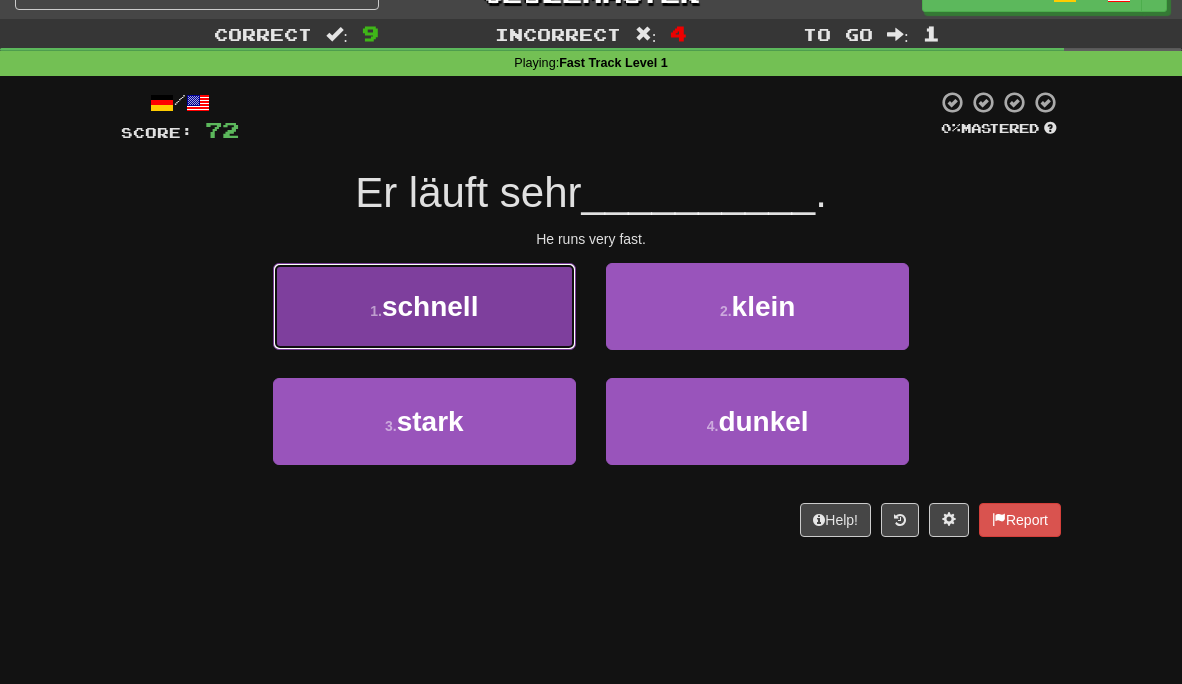 click on "1 .  schnell" at bounding box center (424, 306) 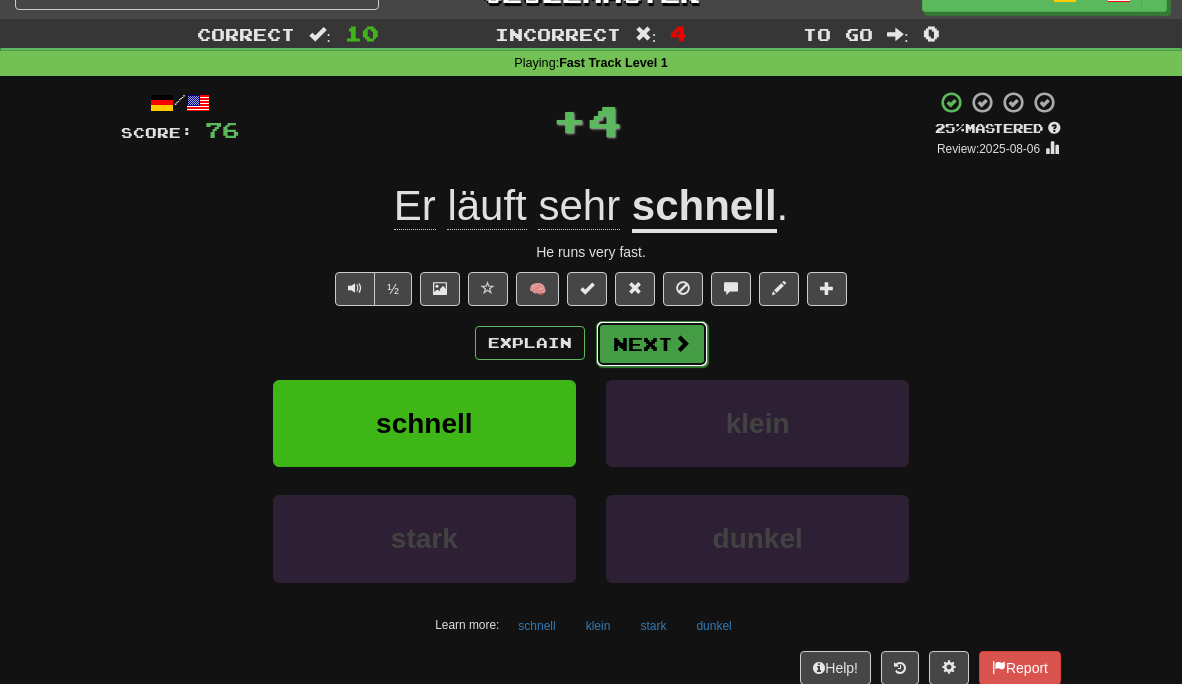 click on "Next" at bounding box center [652, 344] 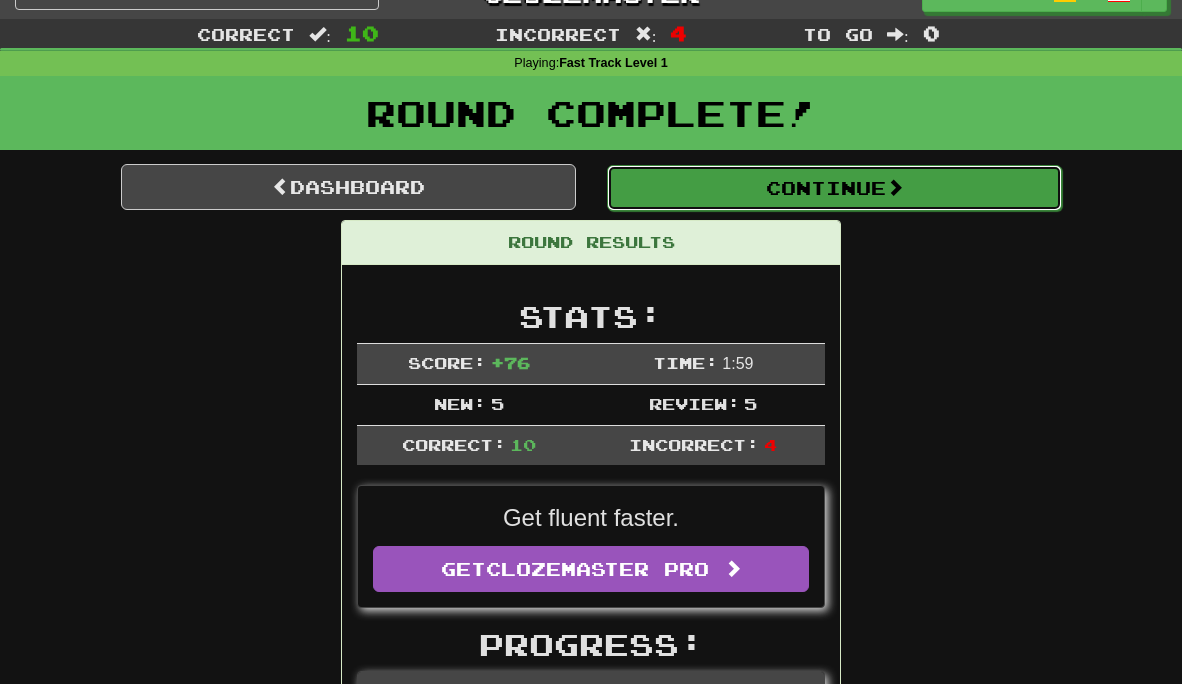 click on "Continue" at bounding box center [834, 188] 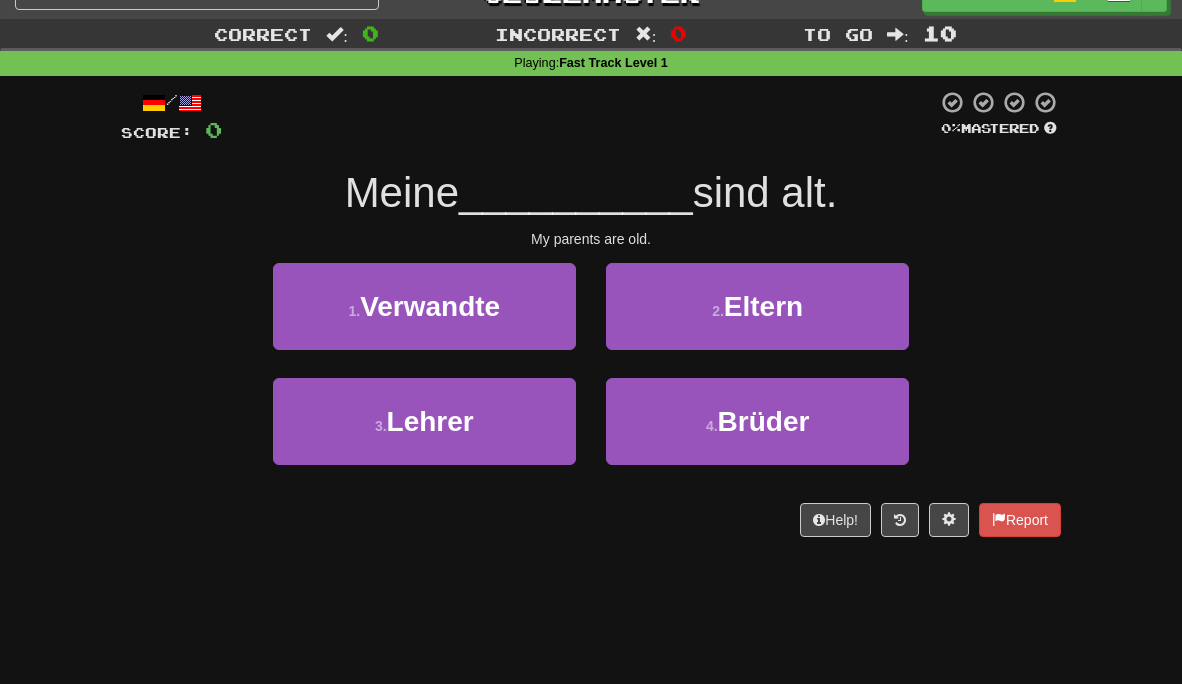 click on "/  Score:   0 0 %  Mastered Meine  __________  sind alt. My parents are old. 1 .  Verwandte 2 .  Eltern 3 .  Lehrer 4 .  Brüder  Help!  Report" at bounding box center (591, 313) 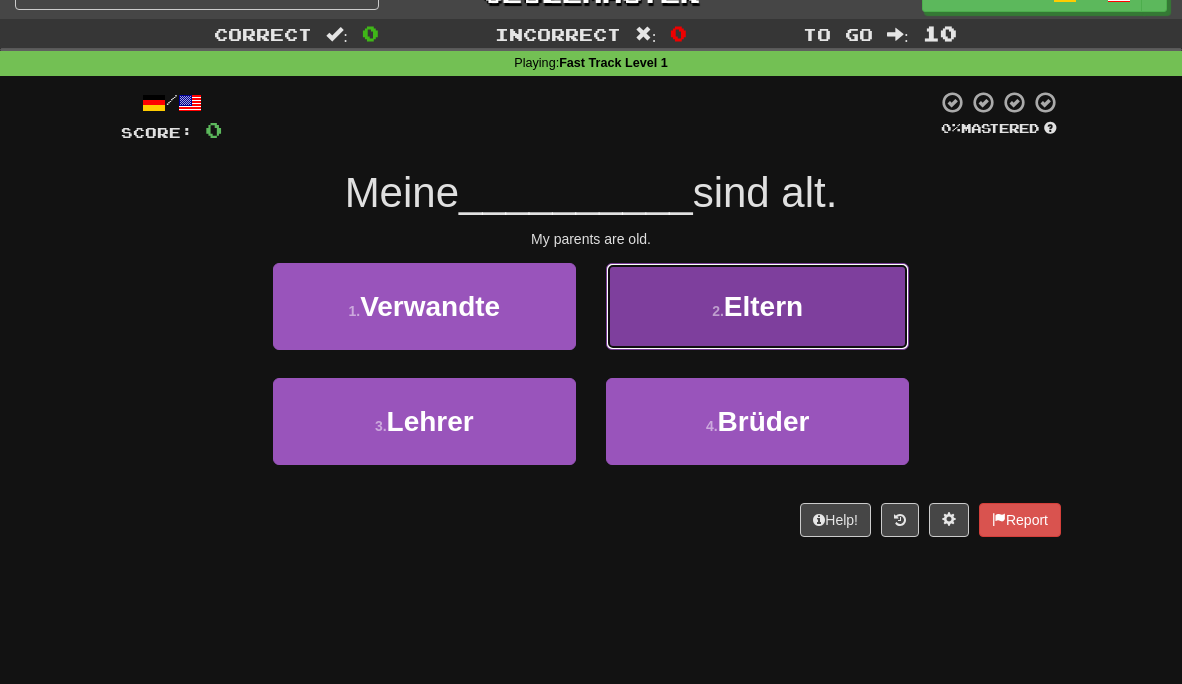 click on "2 .  Eltern" at bounding box center [757, 306] 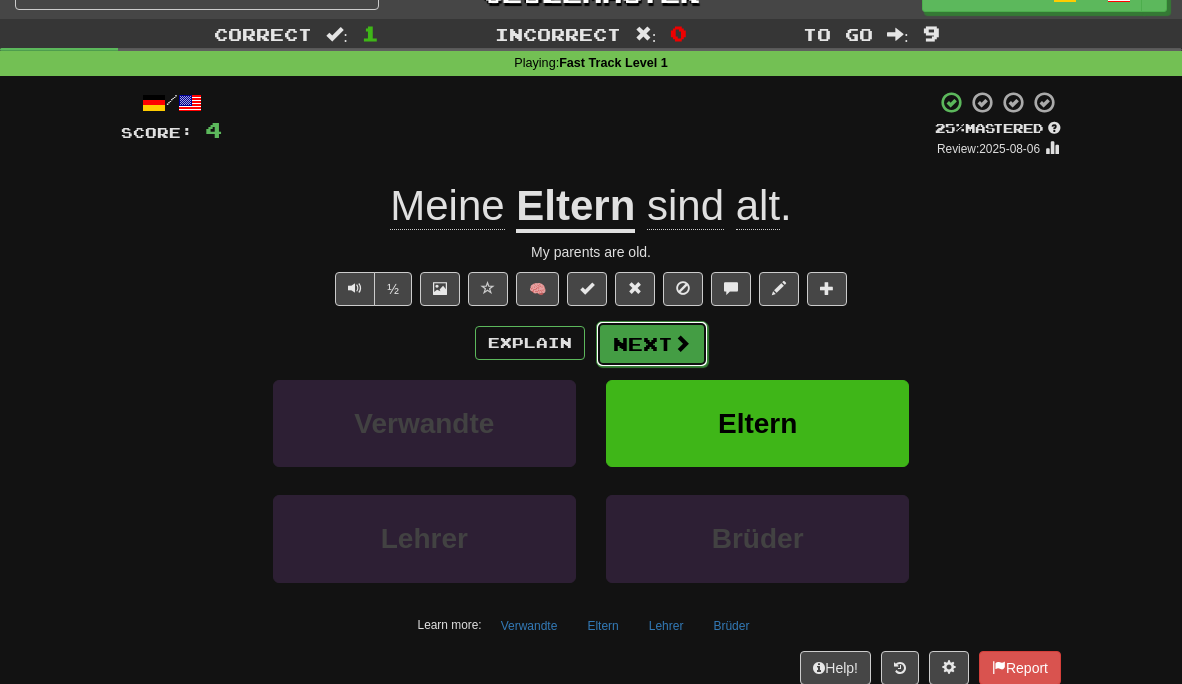 click on "Next" at bounding box center (652, 344) 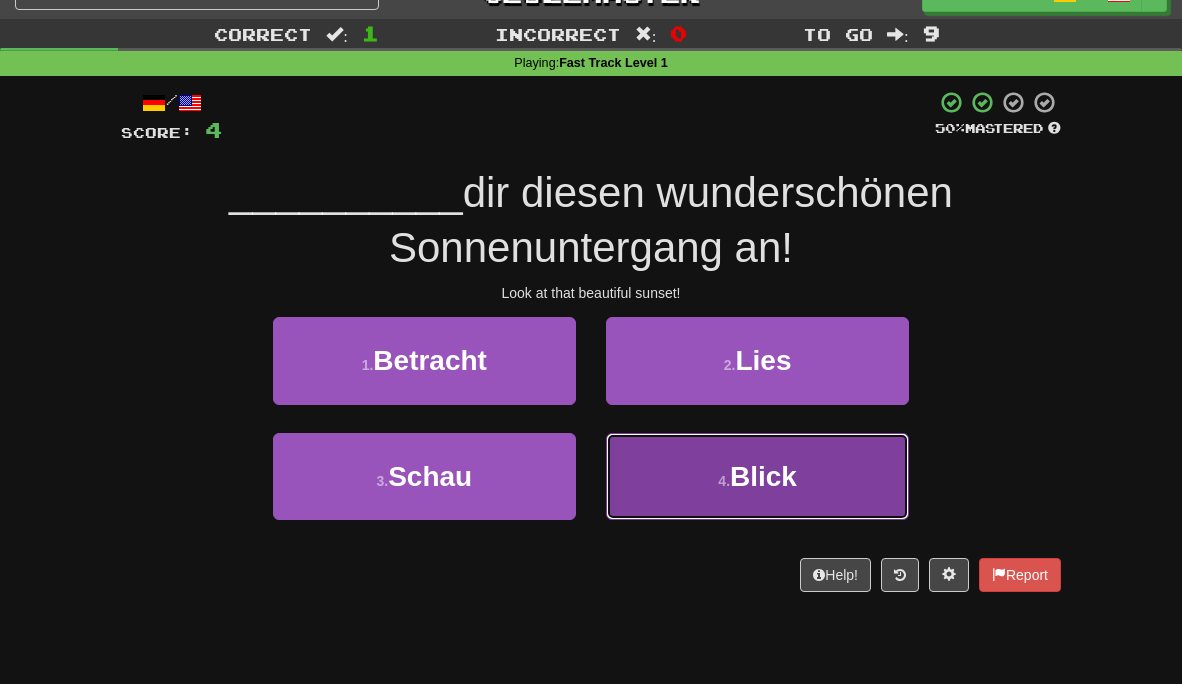 click on "4 .  Blick" at bounding box center [757, 476] 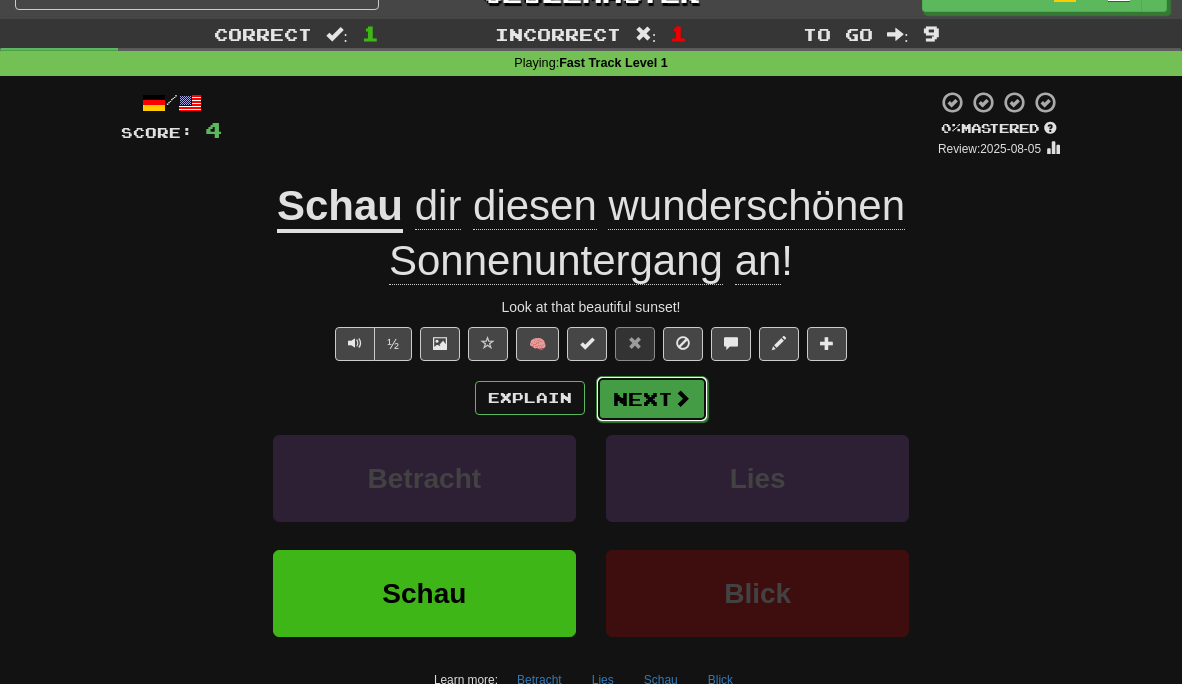 click on "Next" at bounding box center [652, 399] 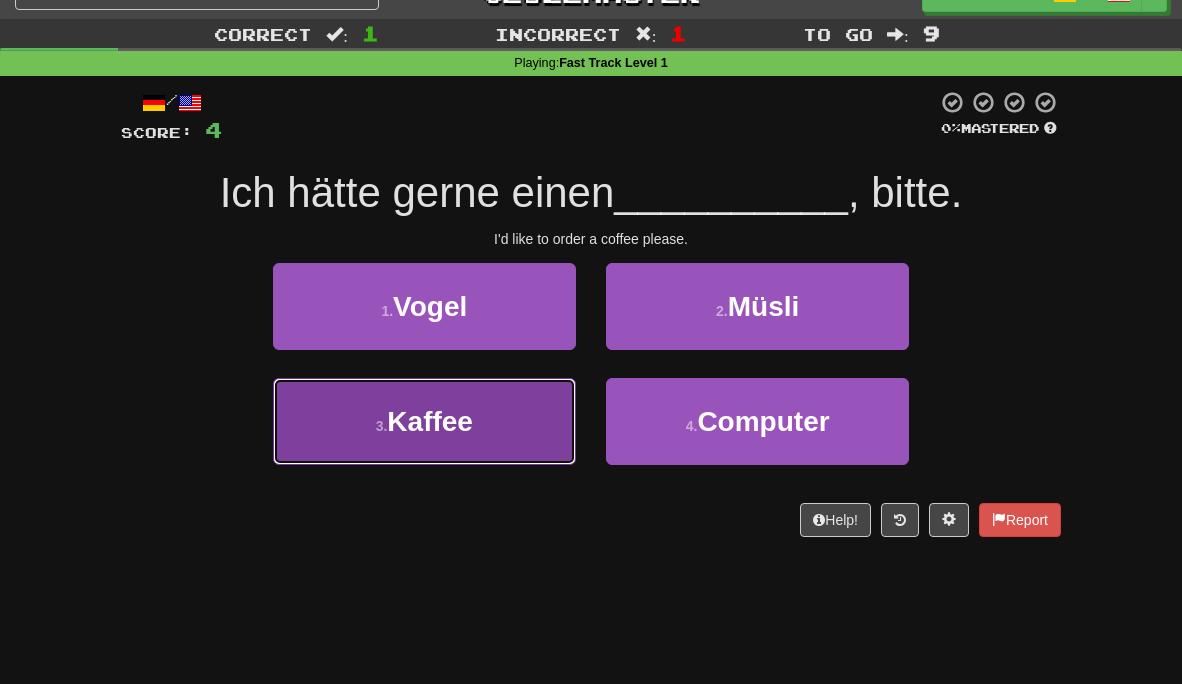 click on "3 .  Kaffee" at bounding box center [424, 421] 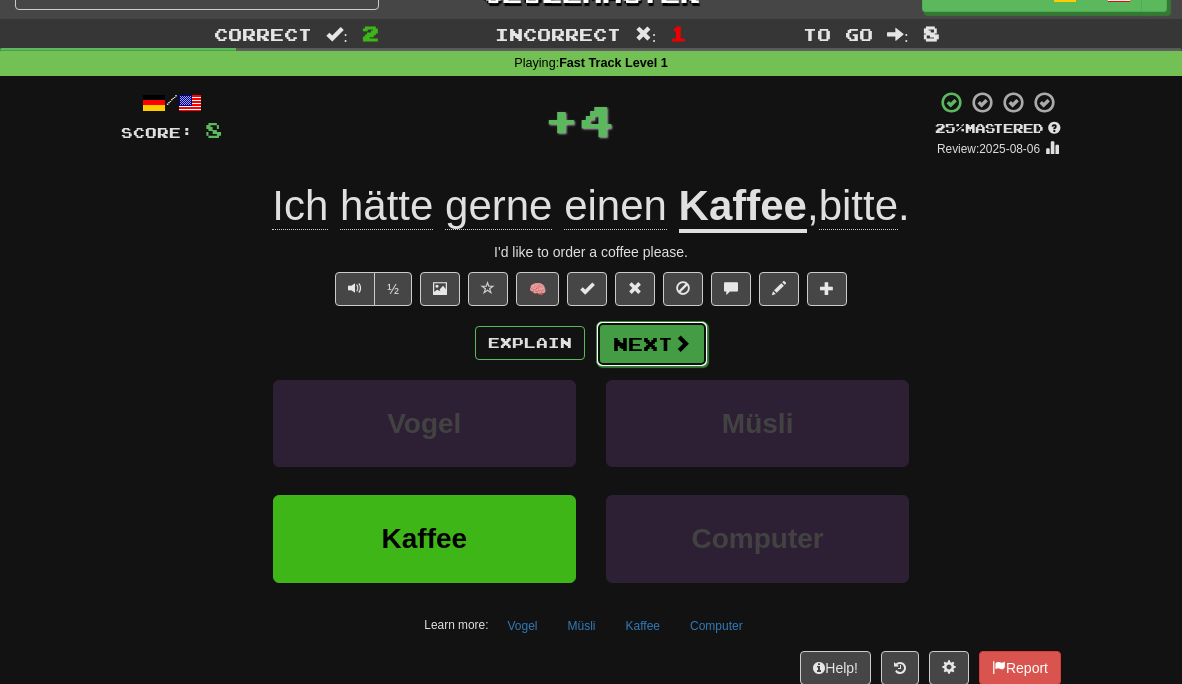click on "Next" at bounding box center (652, 344) 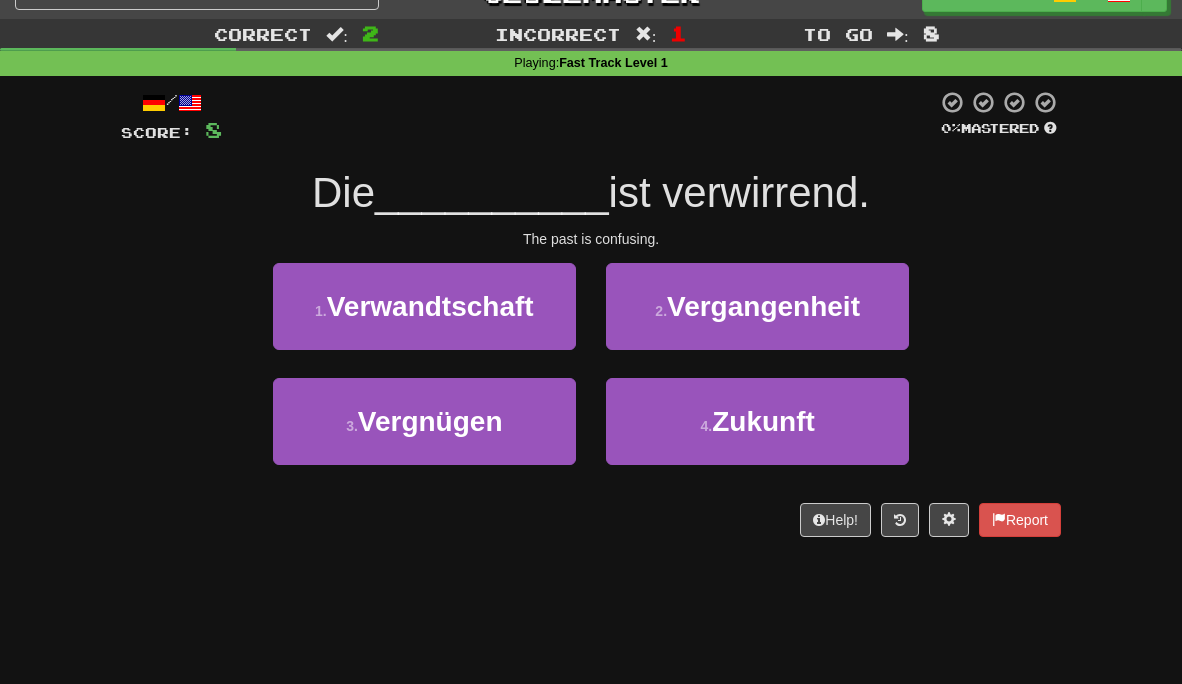click on "/  Score:   8 0 %  Mastered Die  __________  ist verwirrend. The past is confusing. 1 .  Verwandtschaft 2 .  Vergangenheit 3 .  Vergnügen 4 .  Zukunft  Help!  Report" at bounding box center [591, 313] 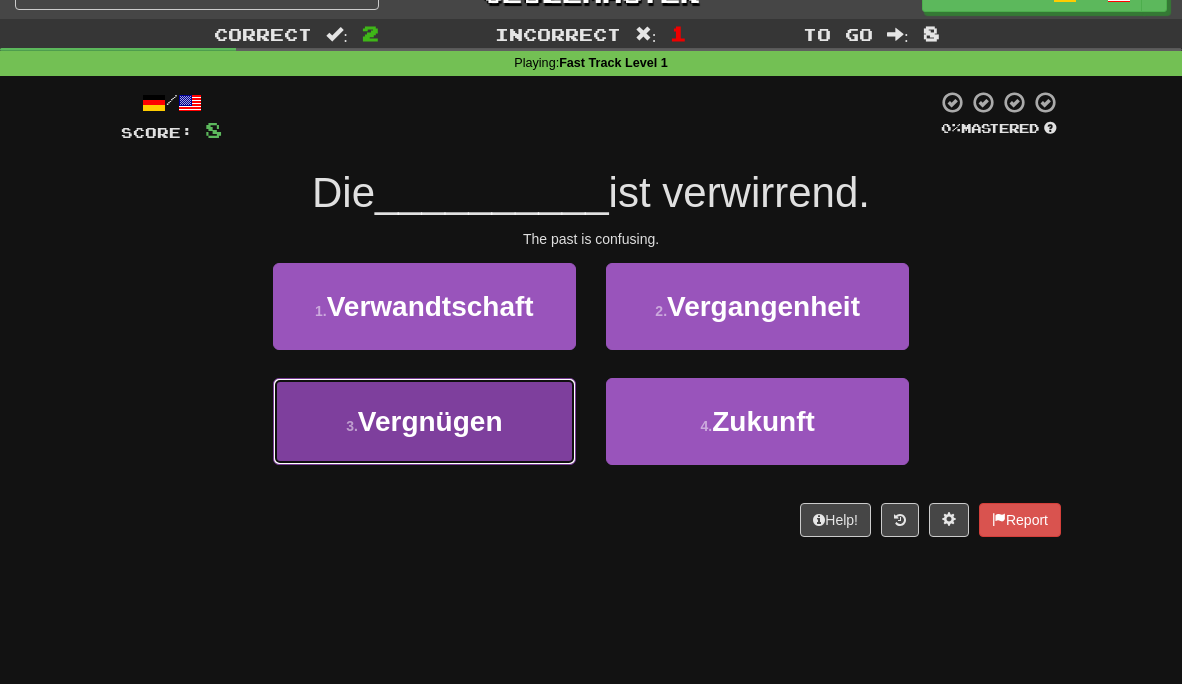 click on "3 .  Vergnügen" at bounding box center [424, 421] 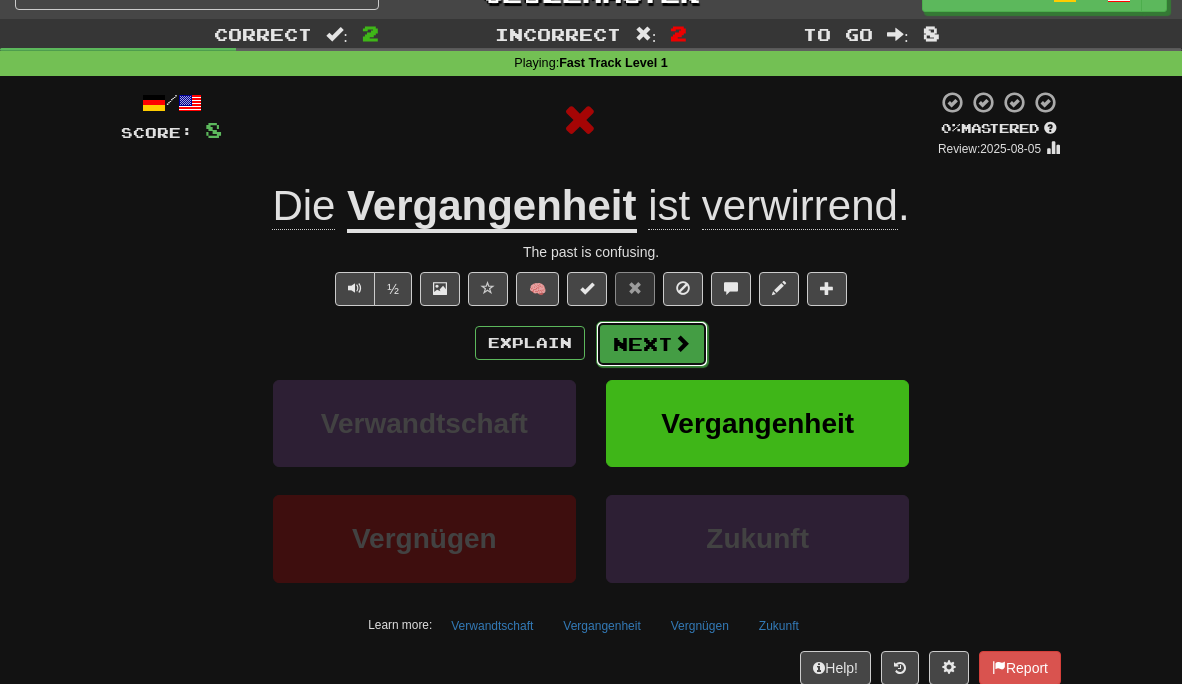 click on "Next" at bounding box center [652, 344] 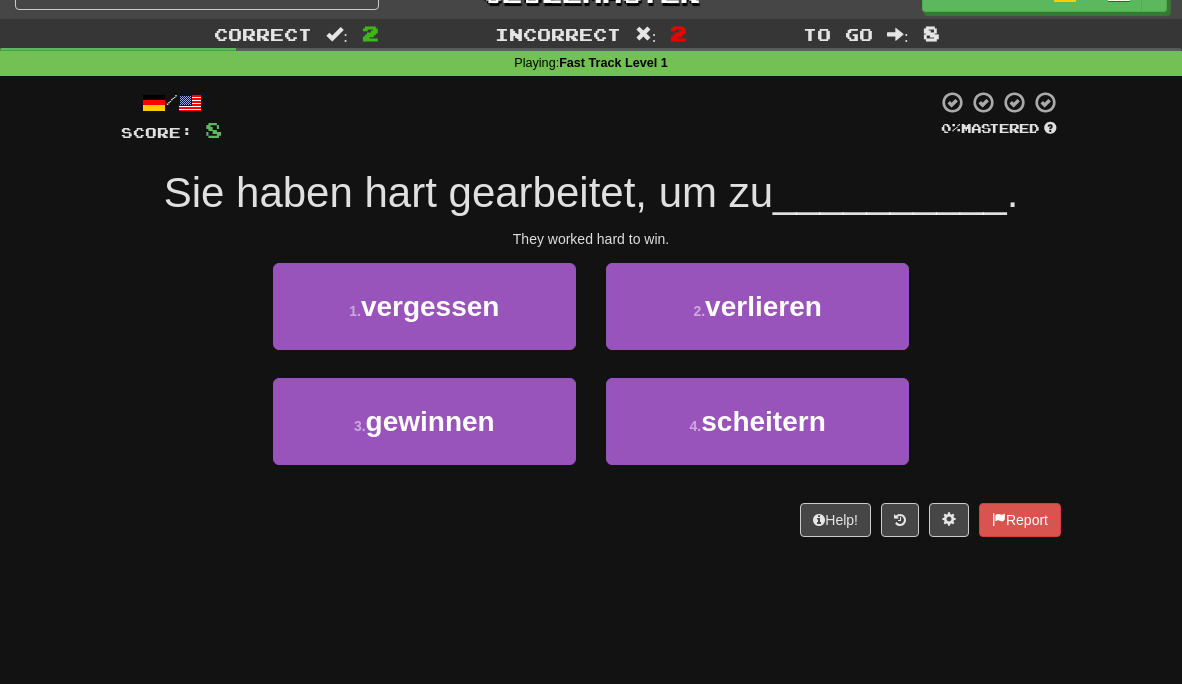 click on "/  Score:   8 0 %  Mastered Sie haben hart gearbeitet, um zu  __________ . They worked hard to win. 1 .  vergessen 2 .  verlieren 3 .  gewinnen 4 .  scheitern  Help!  Report" at bounding box center [591, 313] 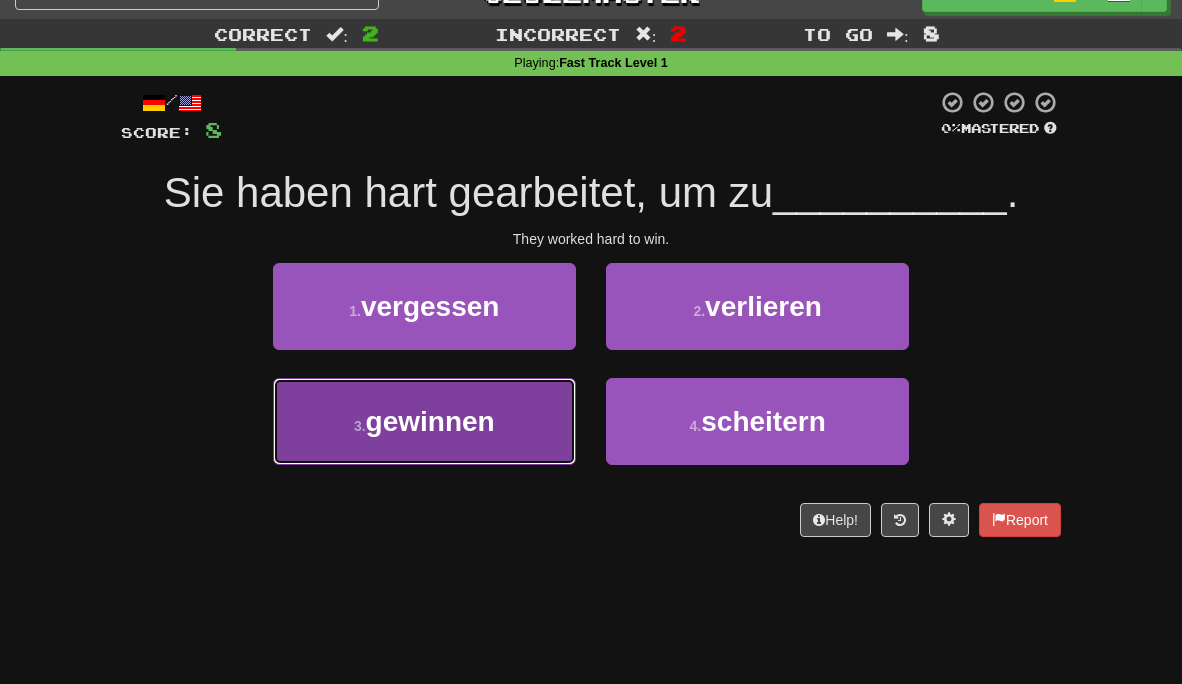 click on "3 .  gewinnen" at bounding box center [424, 421] 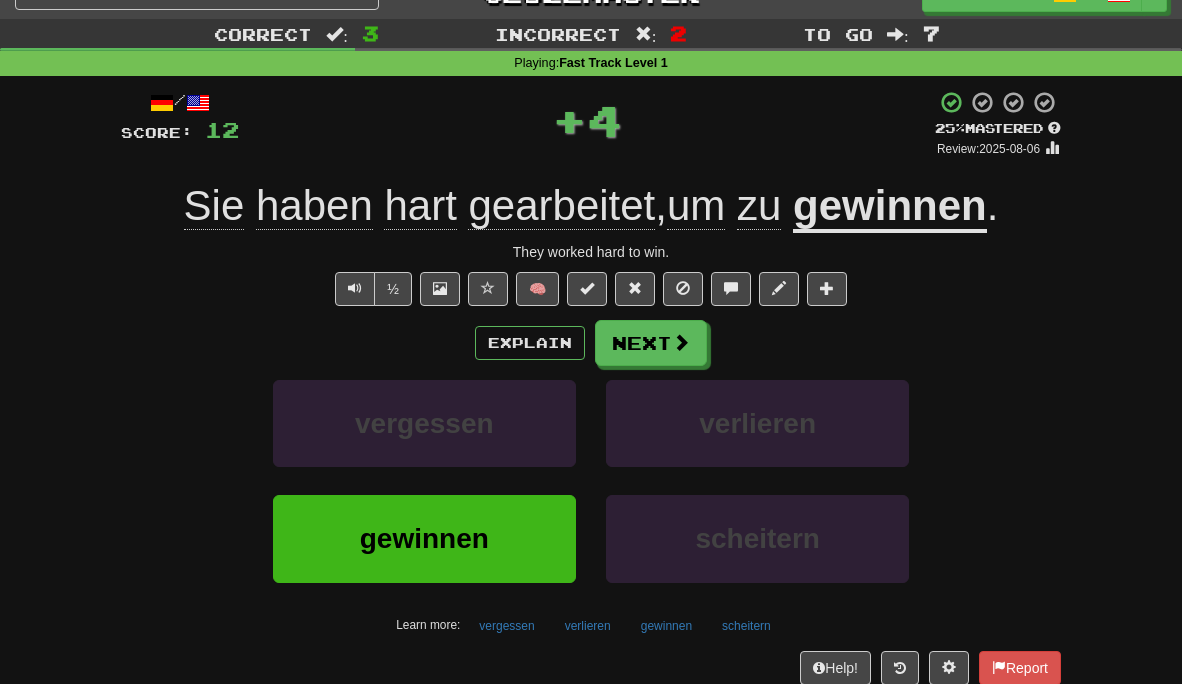 click on "/  Score:   12 + 4 25 %  Mastered Review:  2025-08-06 Sie   haben   hart   gearbeitet ,  um   zu   gewinnen . They worked hard to win. ½ 🧠 Explain Next vergessen verlieren gewinnen scheitern Learn more: vergessen verlieren gewinnen scheitern  Help!  Report" at bounding box center [591, 387] 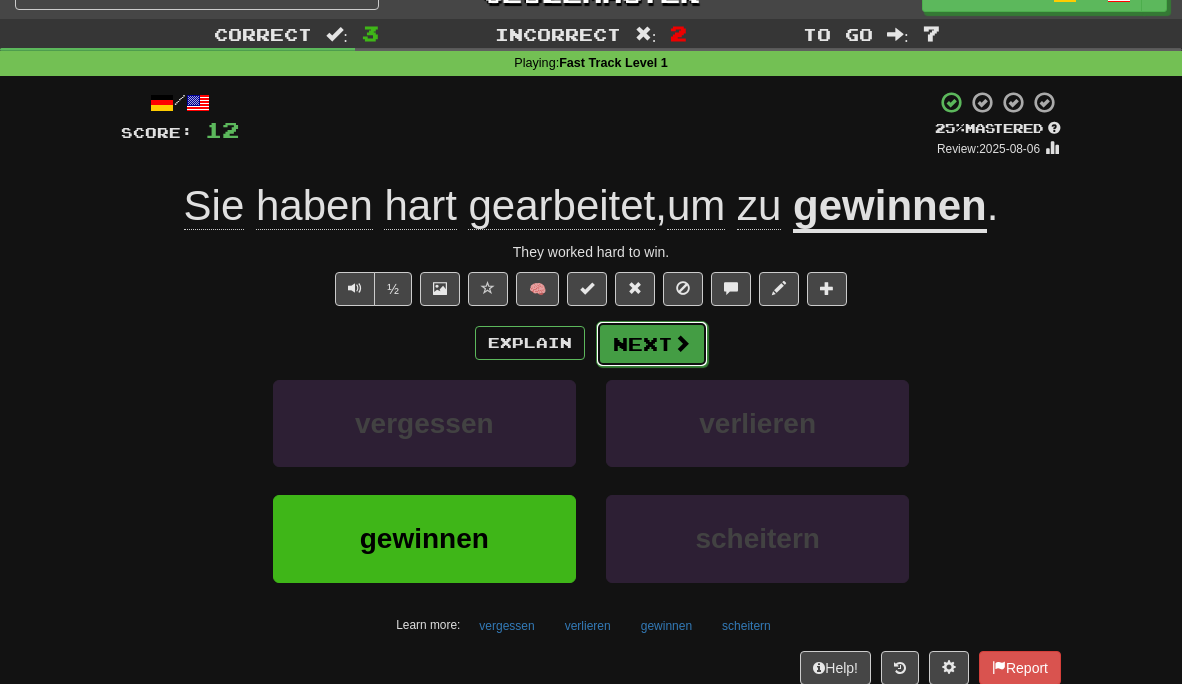 click on "Next" at bounding box center (652, 344) 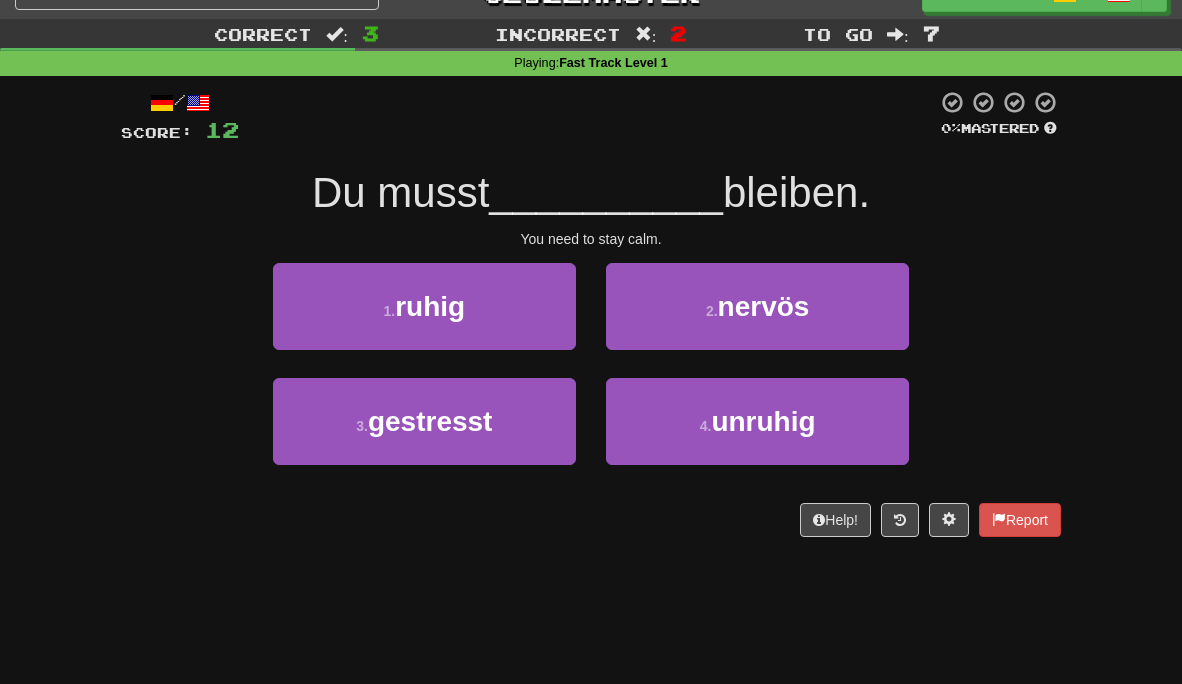 click at bounding box center [588, 117] 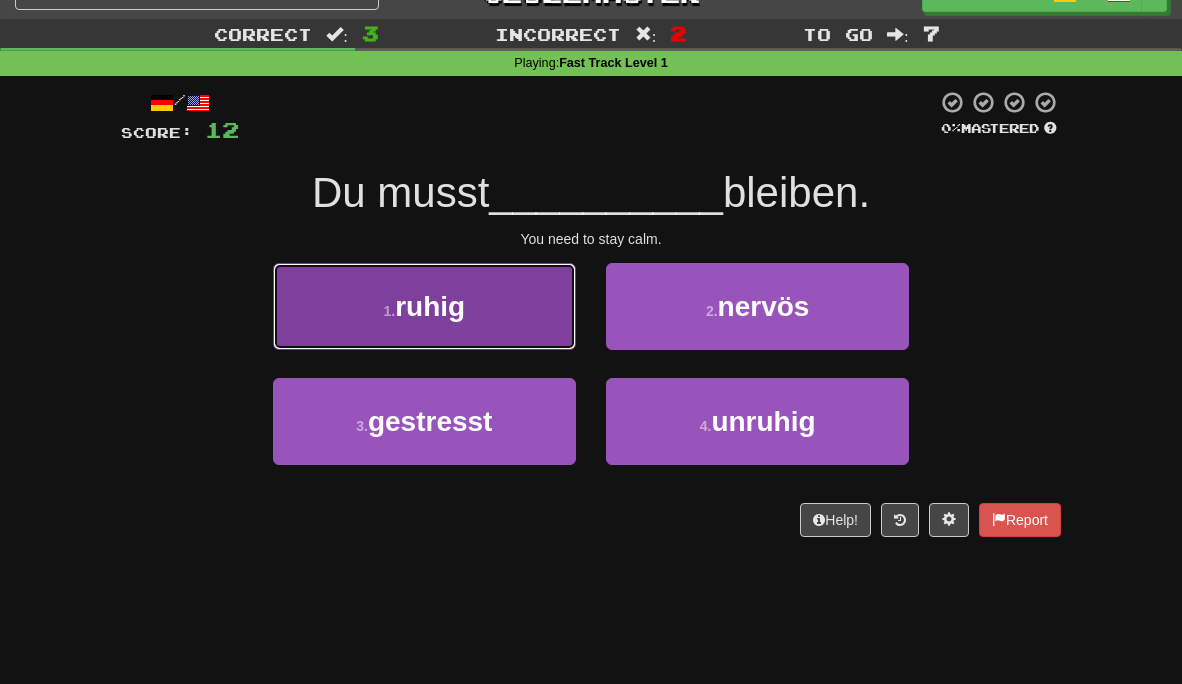 click on "1 .  ruhig" at bounding box center [424, 306] 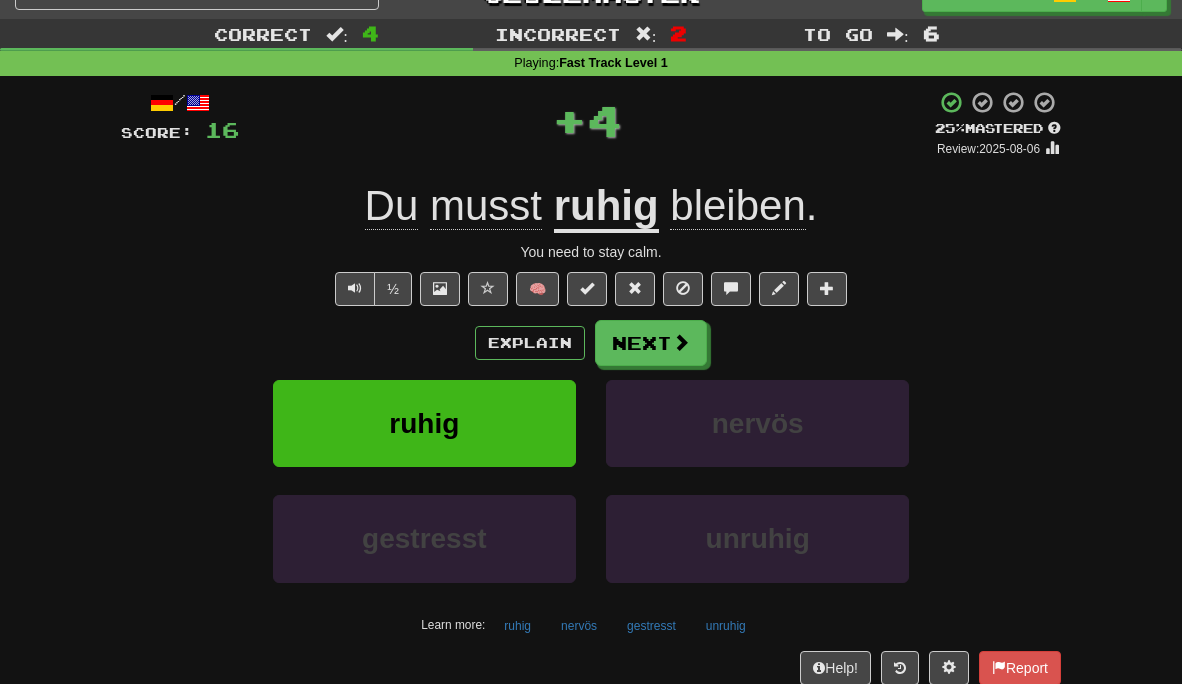 click on "ruhig" at bounding box center (606, 207) 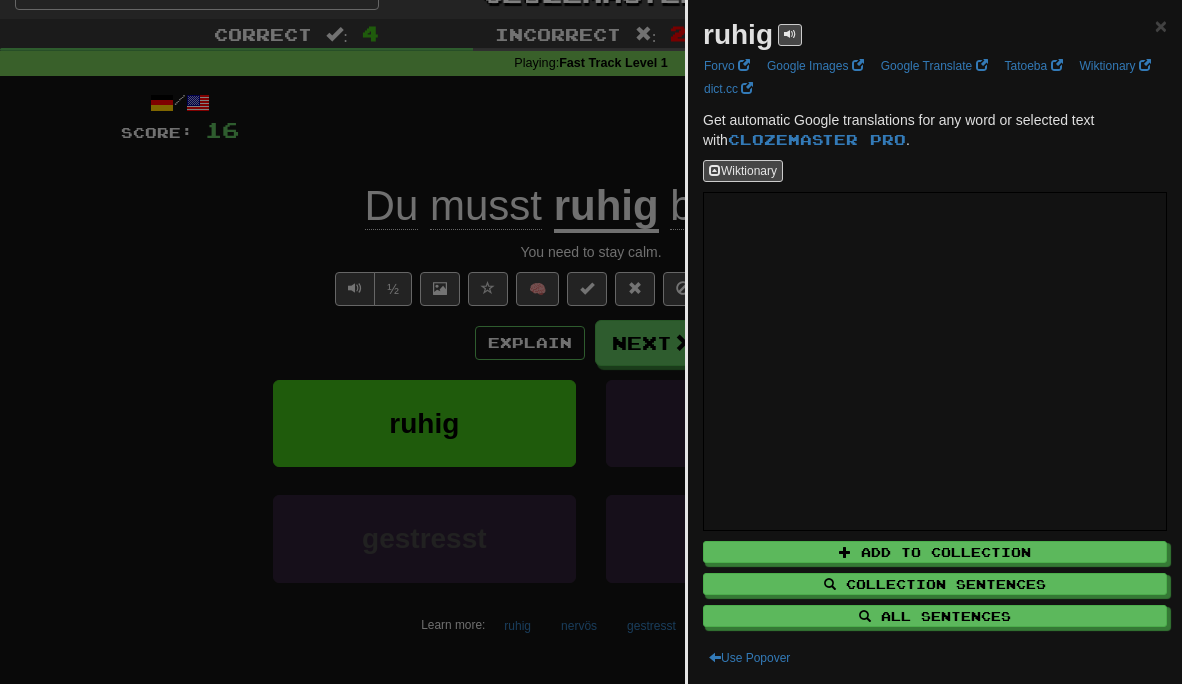 click at bounding box center [591, 342] 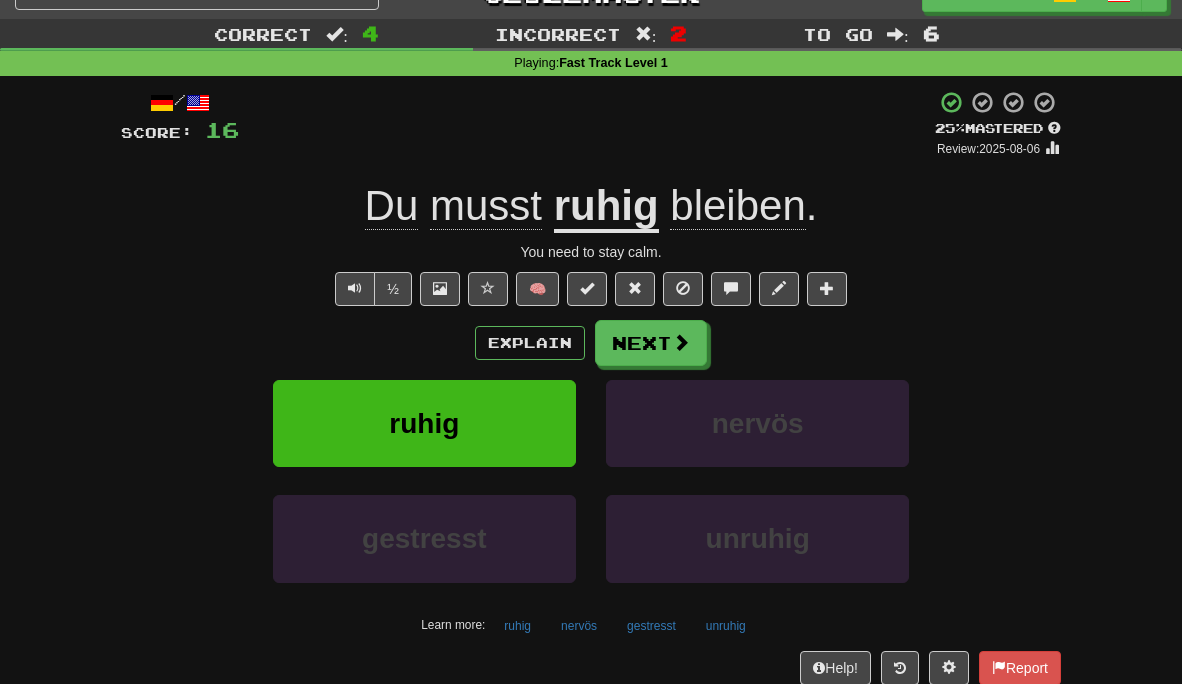 click on "bleiben" at bounding box center (737, 206) 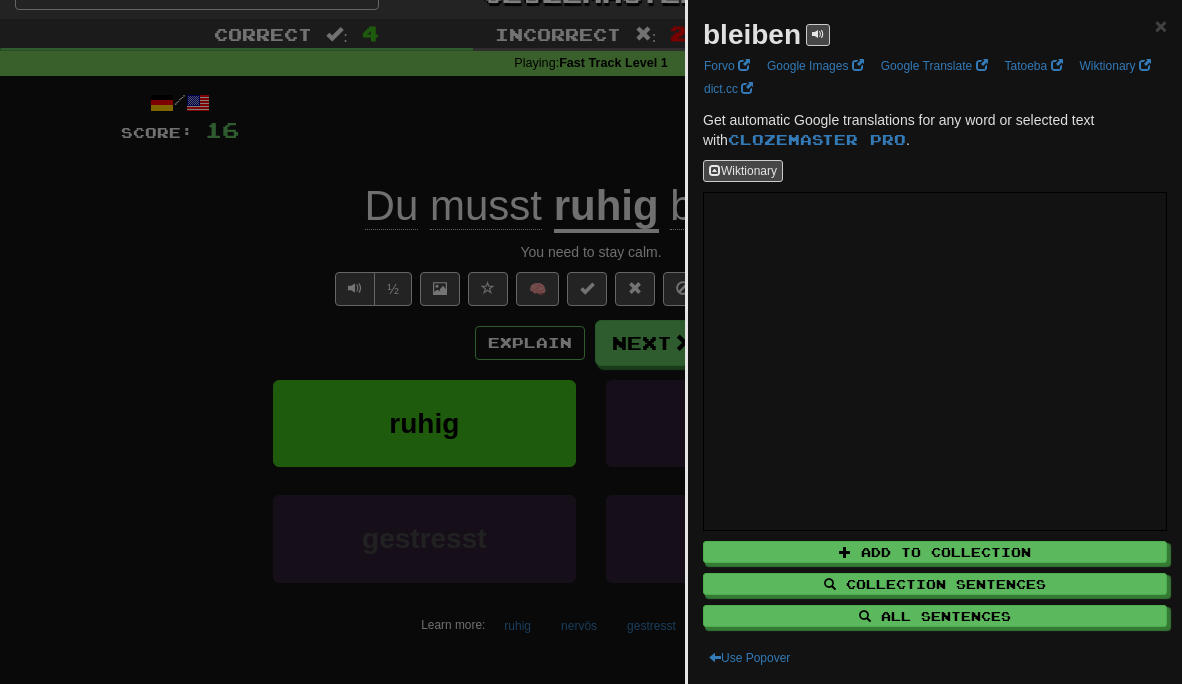 click at bounding box center [591, 342] 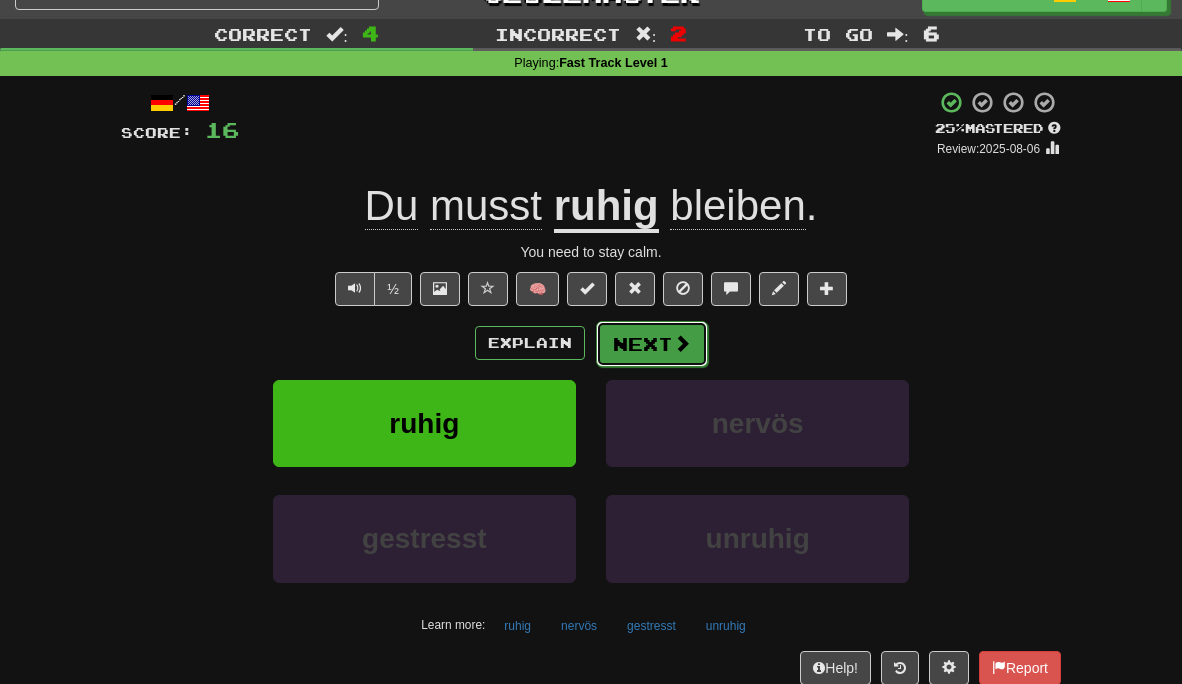 click on "Next" at bounding box center [652, 344] 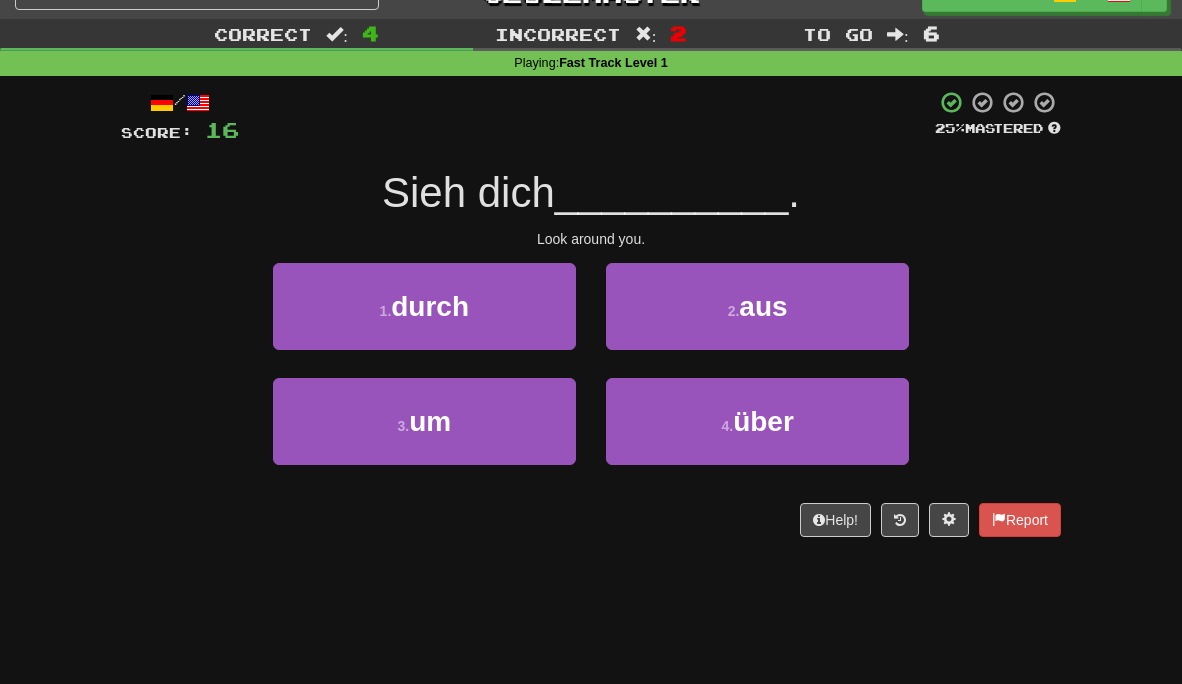click at bounding box center (587, 117) 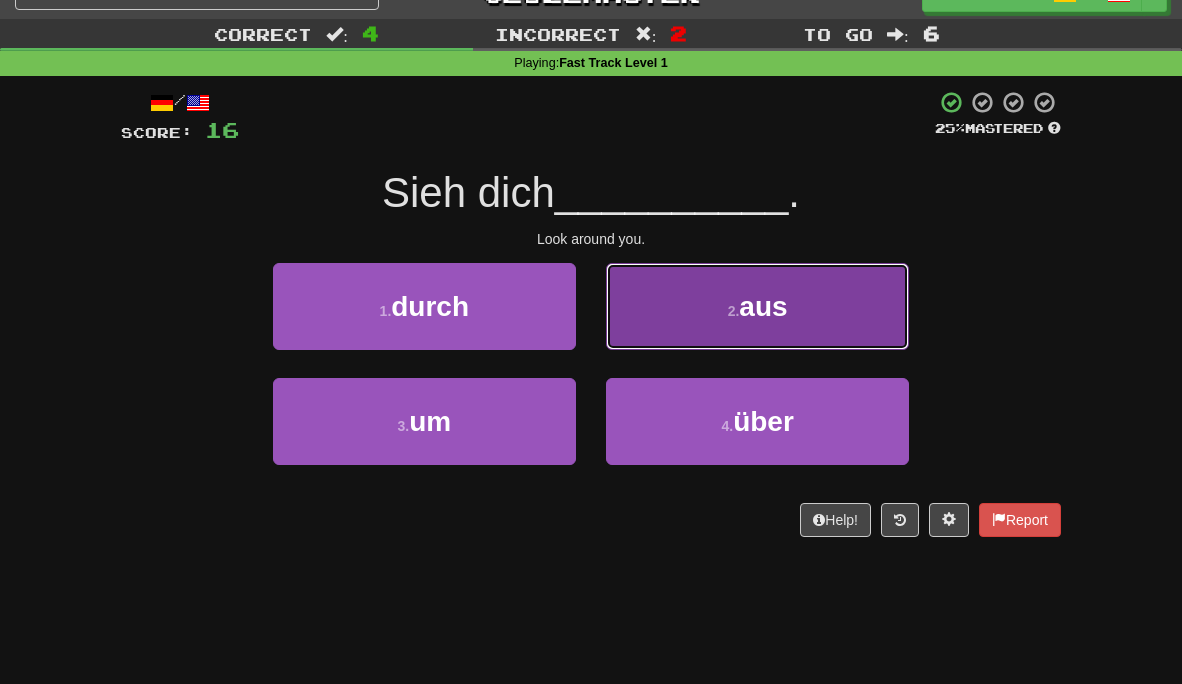 click on "2 .  aus" at bounding box center (757, 306) 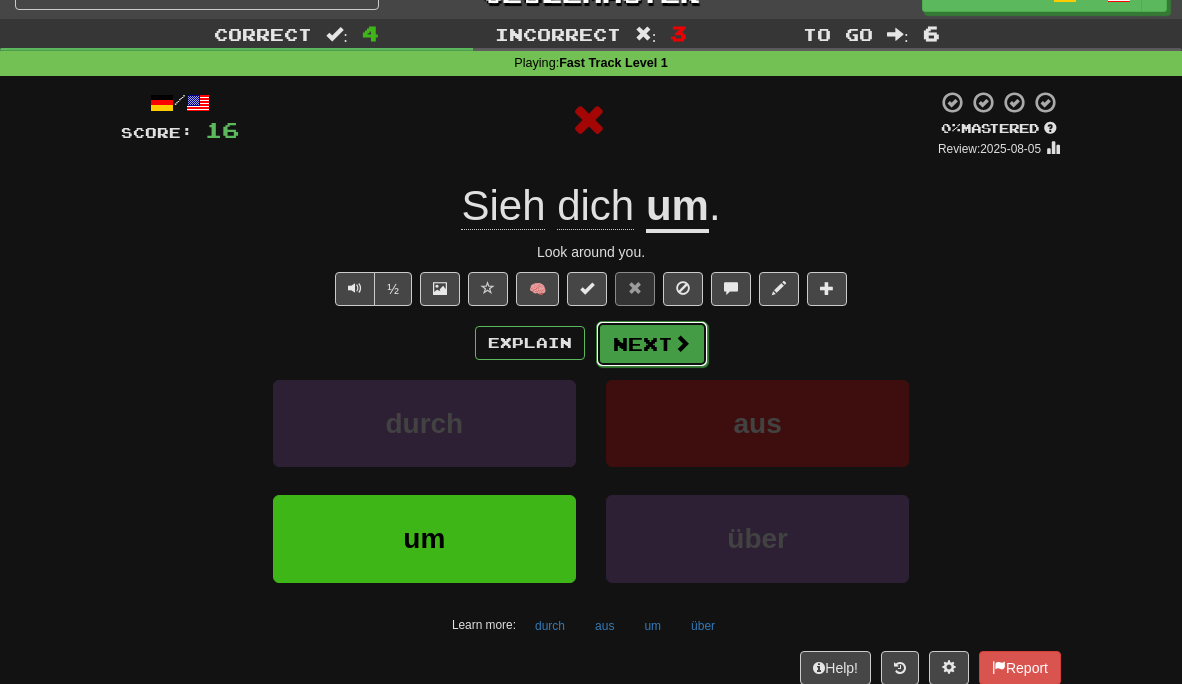 click on "Next" at bounding box center (652, 344) 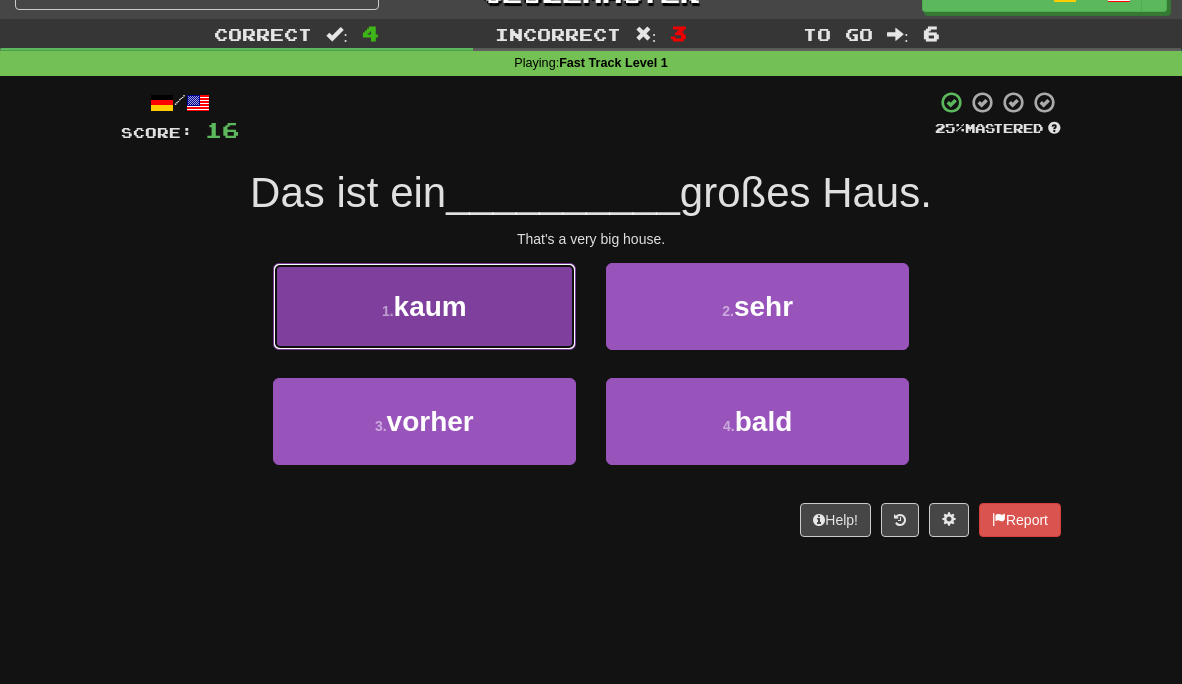 click on "1 .  kaum" at bounding box center (424, 306) 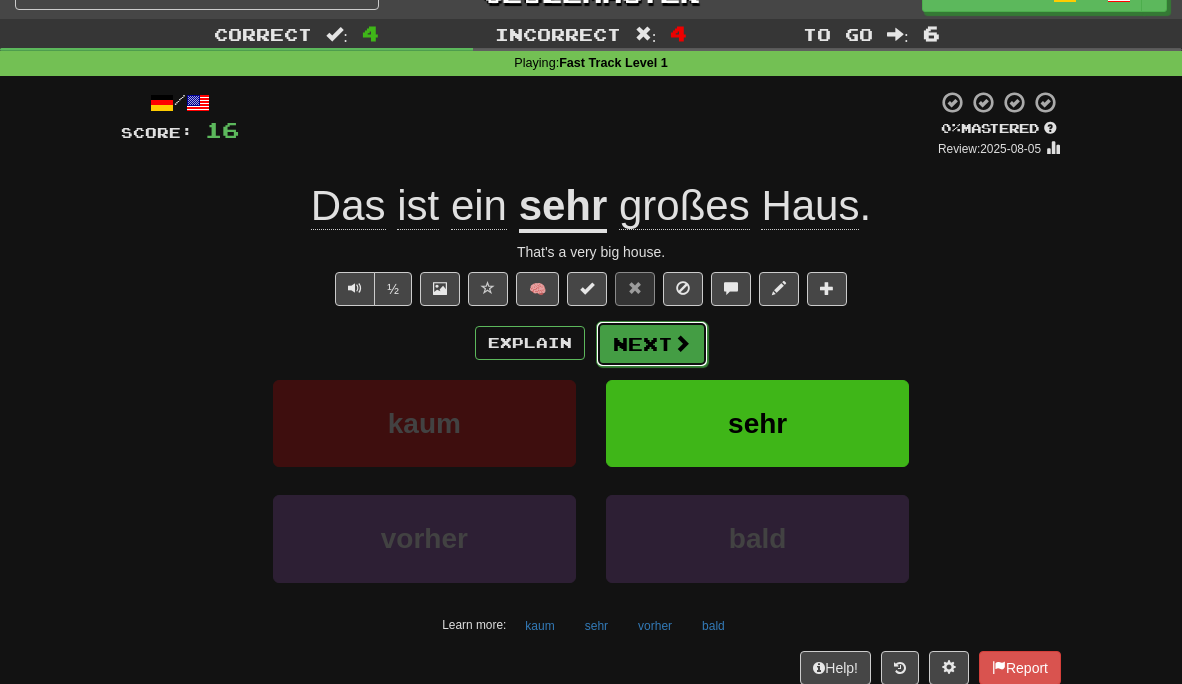 click on "Next" at bounding box center (652, 344) 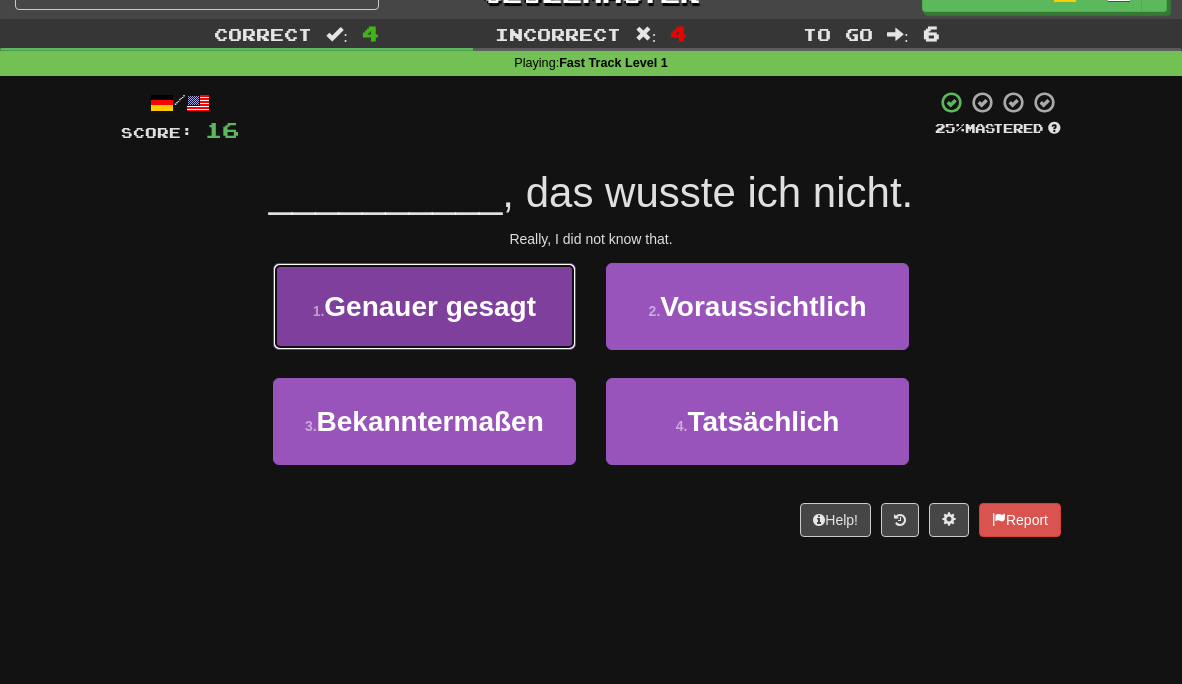 click on "Genauer gesagt" at bounding box center (430, 306) 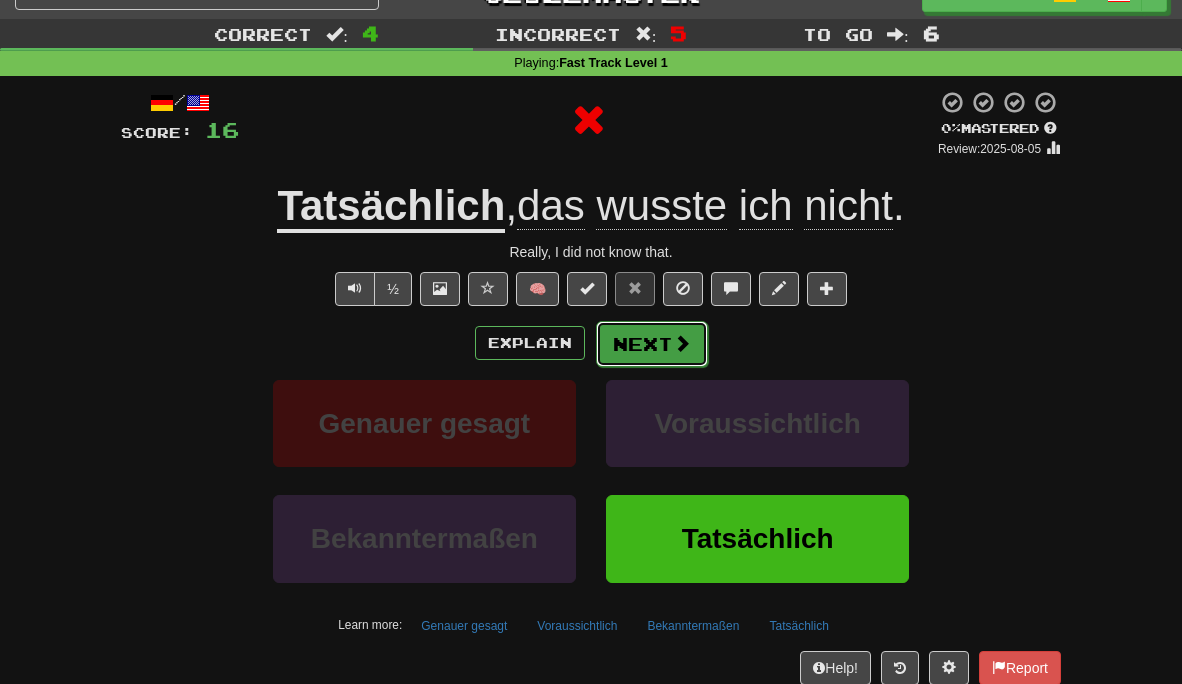 click on "Next" at bounding box center [652, 344] 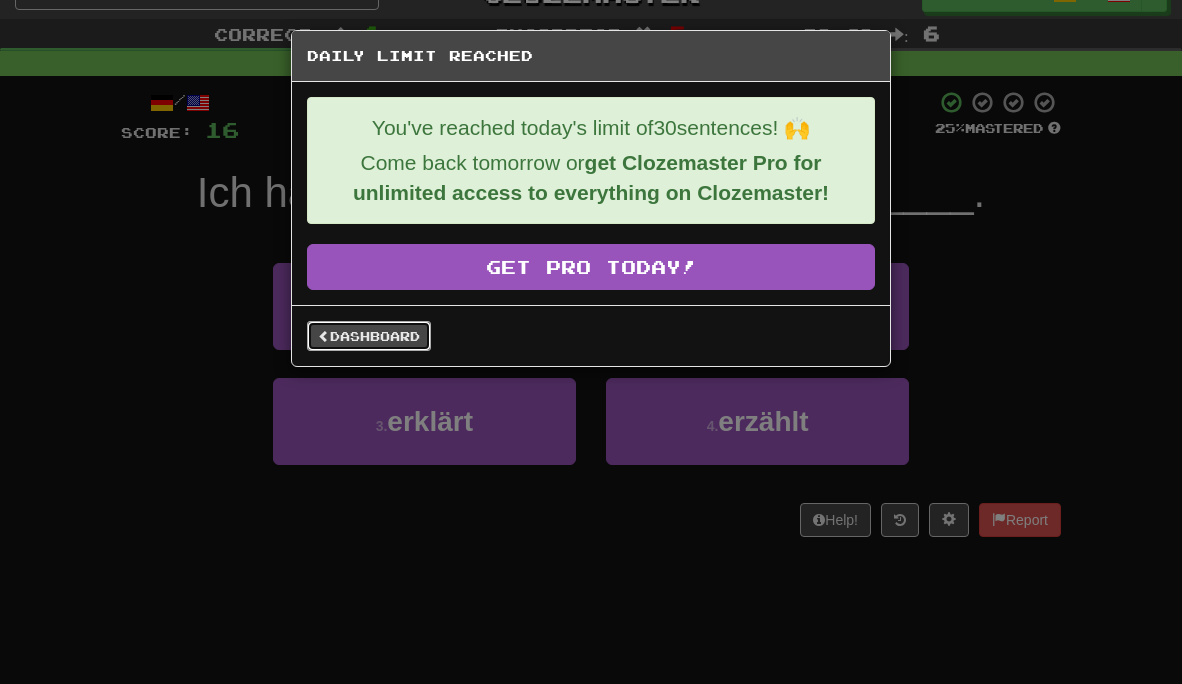 click on "Dashboard" at bounding box center [369, 336] 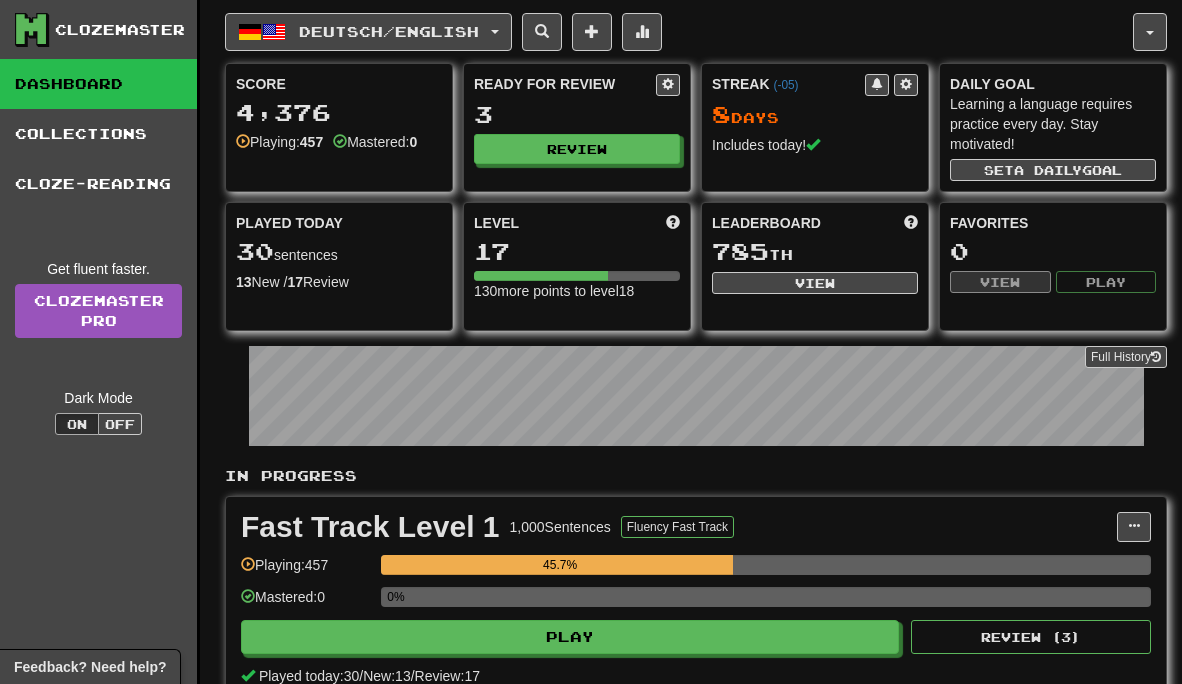 scroll, scrollTop: 0, scrollLeft: 0, axis: both 